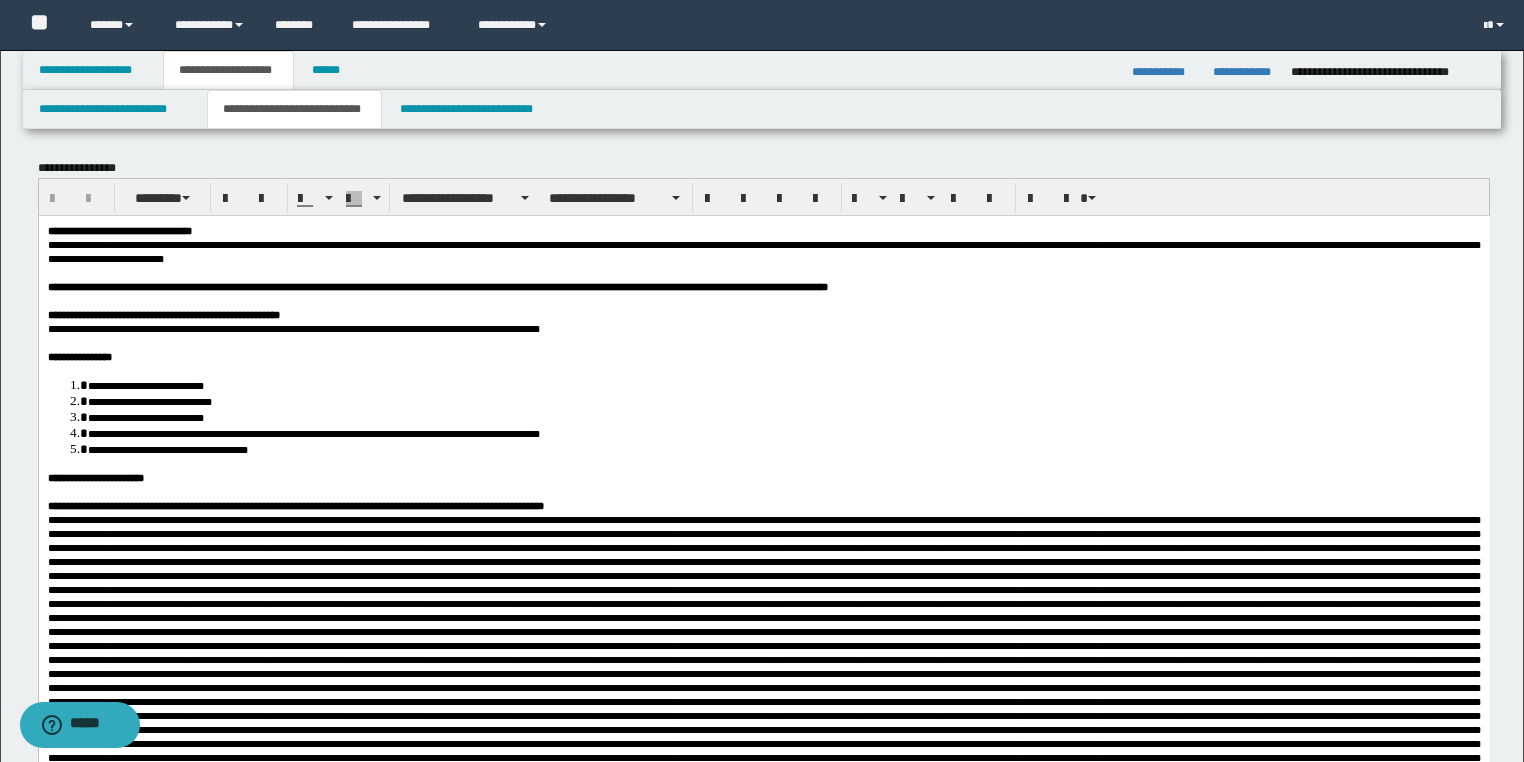 scroll, scrollTop: 0, scrollLeft: 0, axis: both 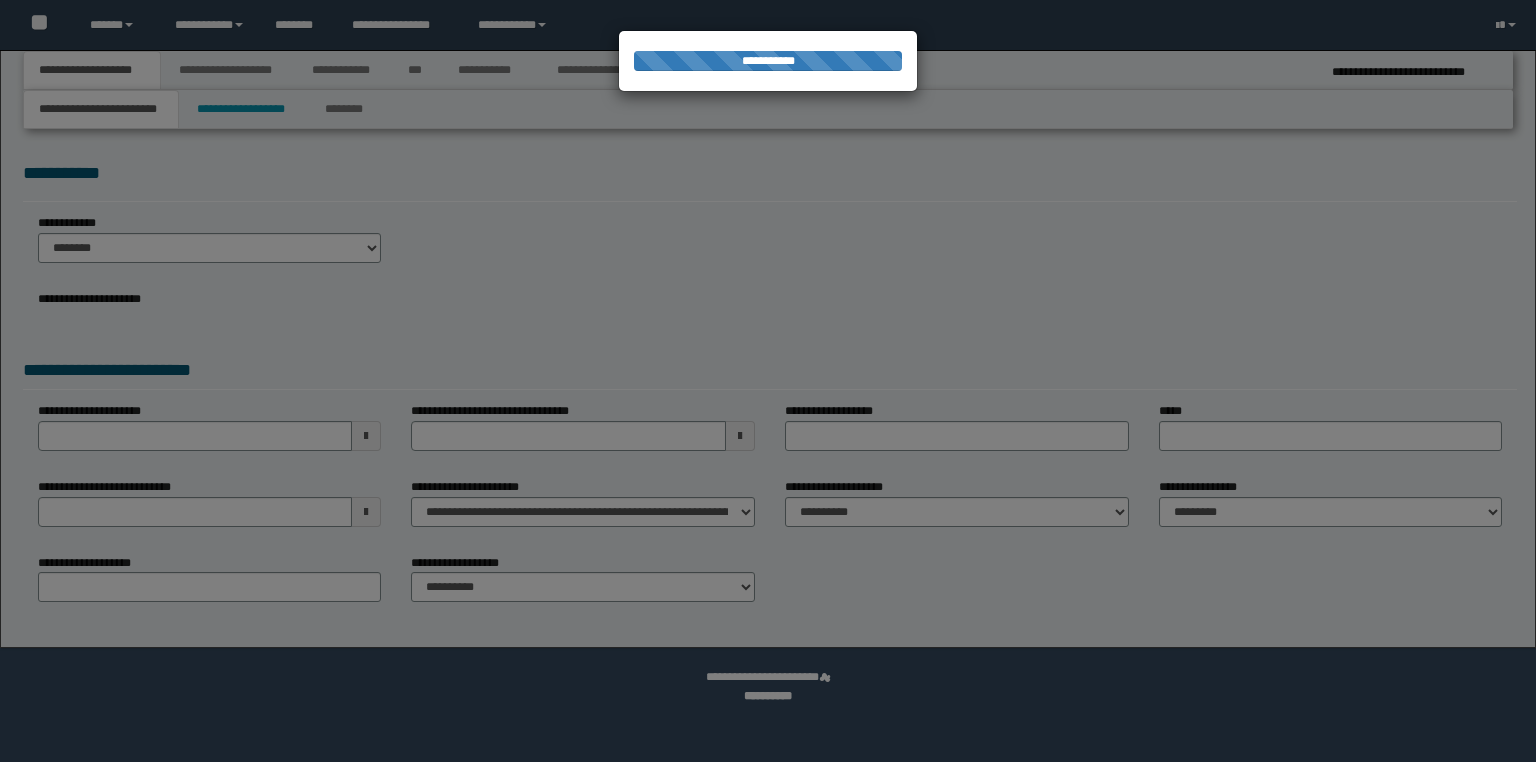 select on "*" 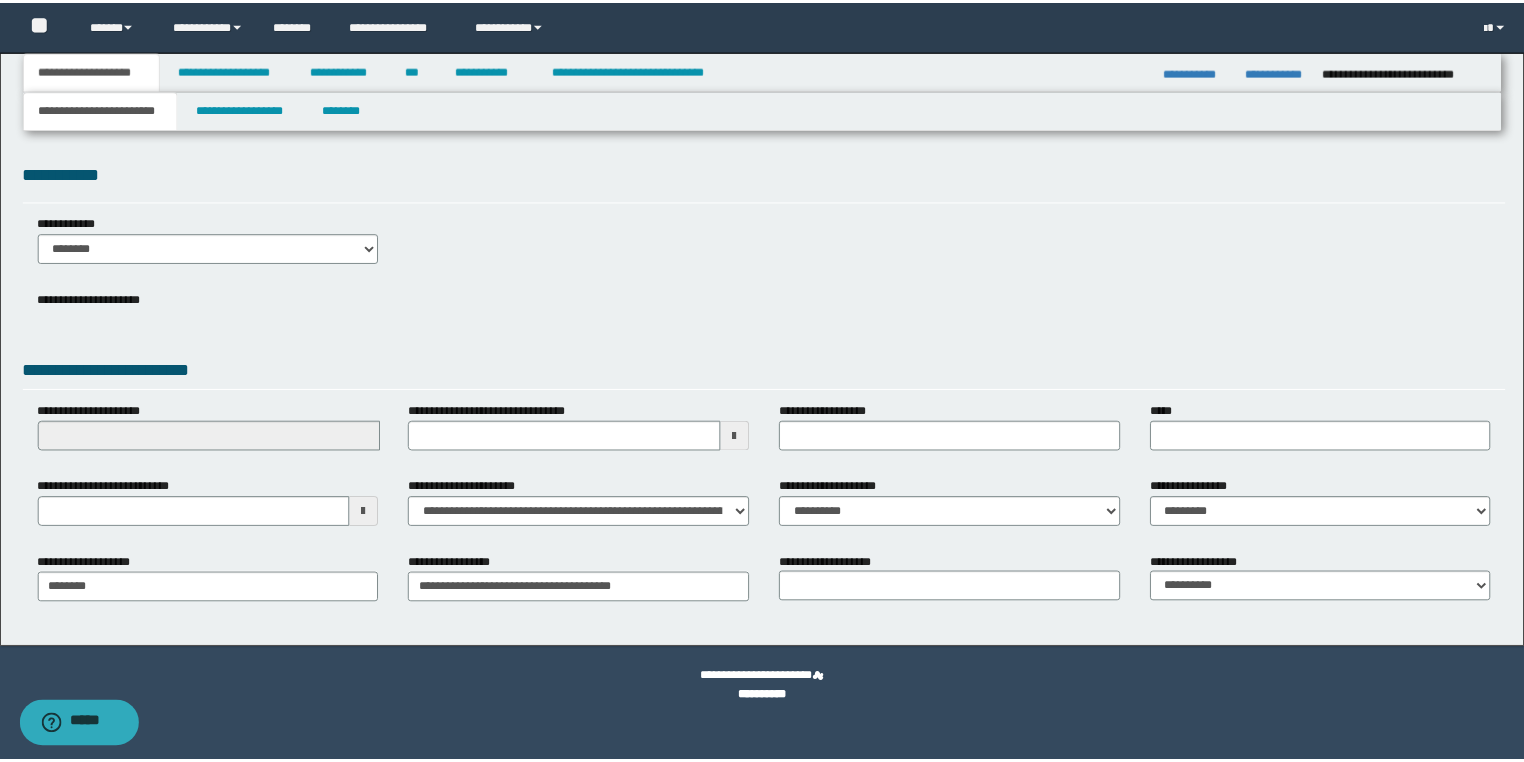scroll, scrollTop: 0, scrollLeft: 0, axis: both 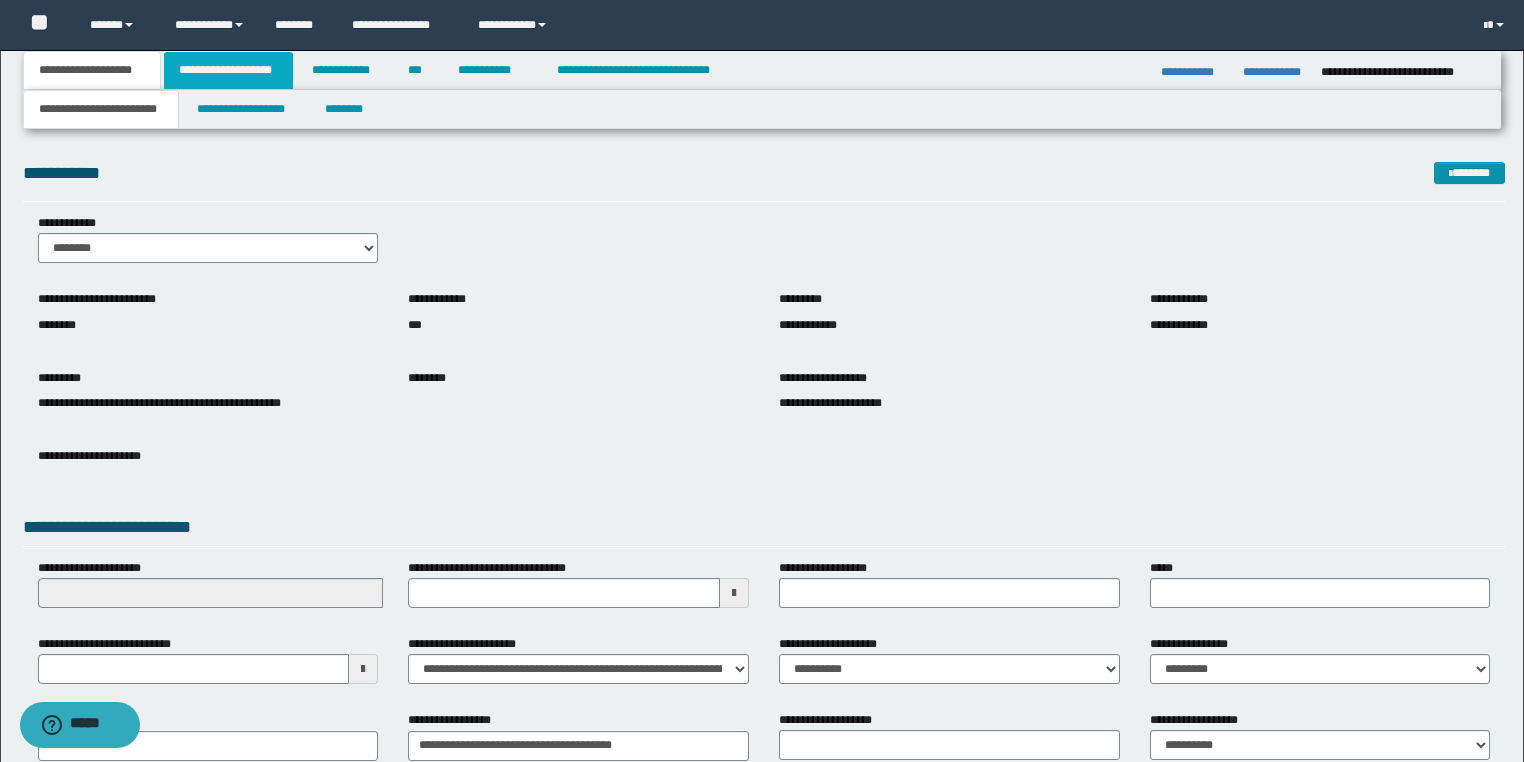 click on "**********" at bounding box center [228, 70] 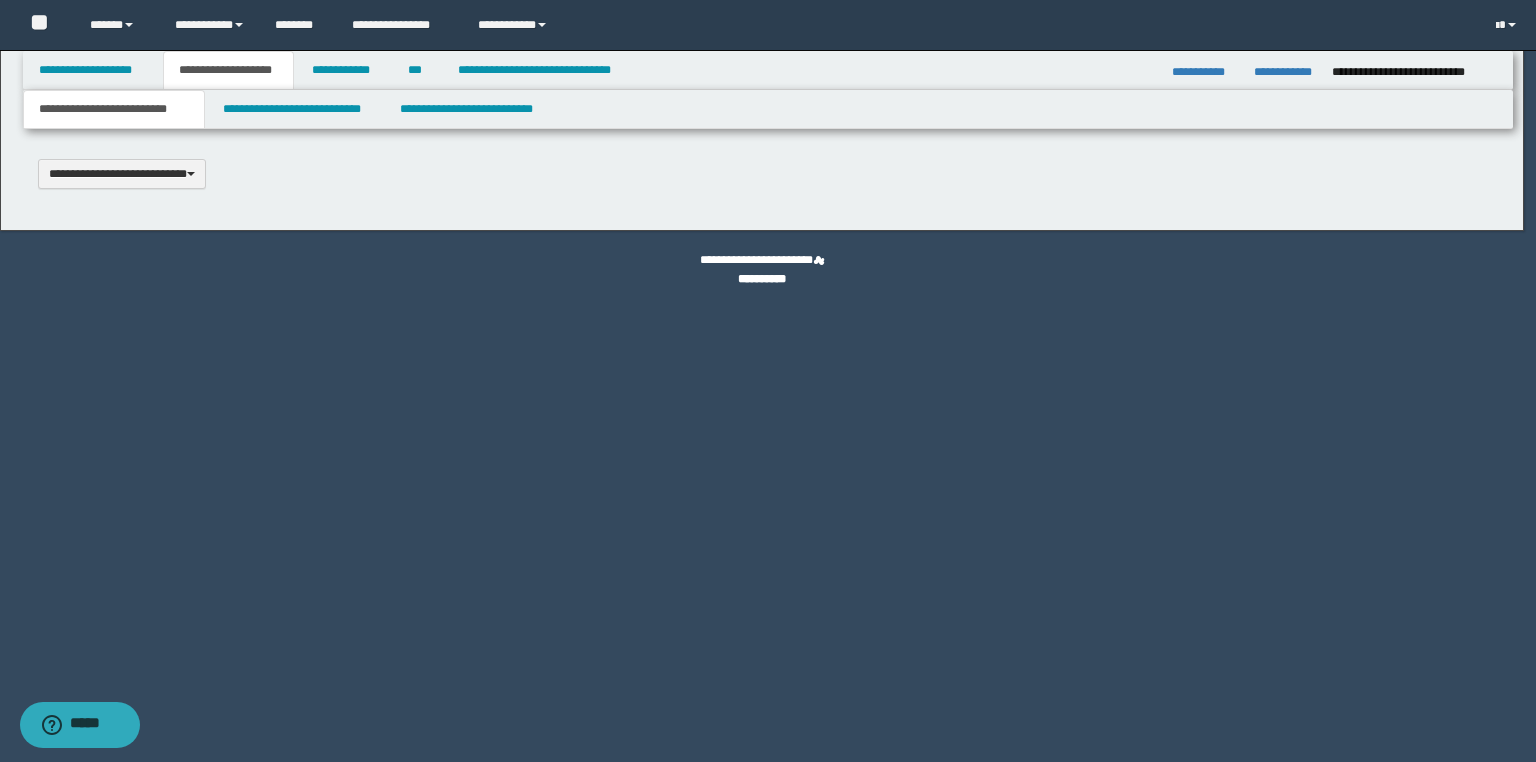 type 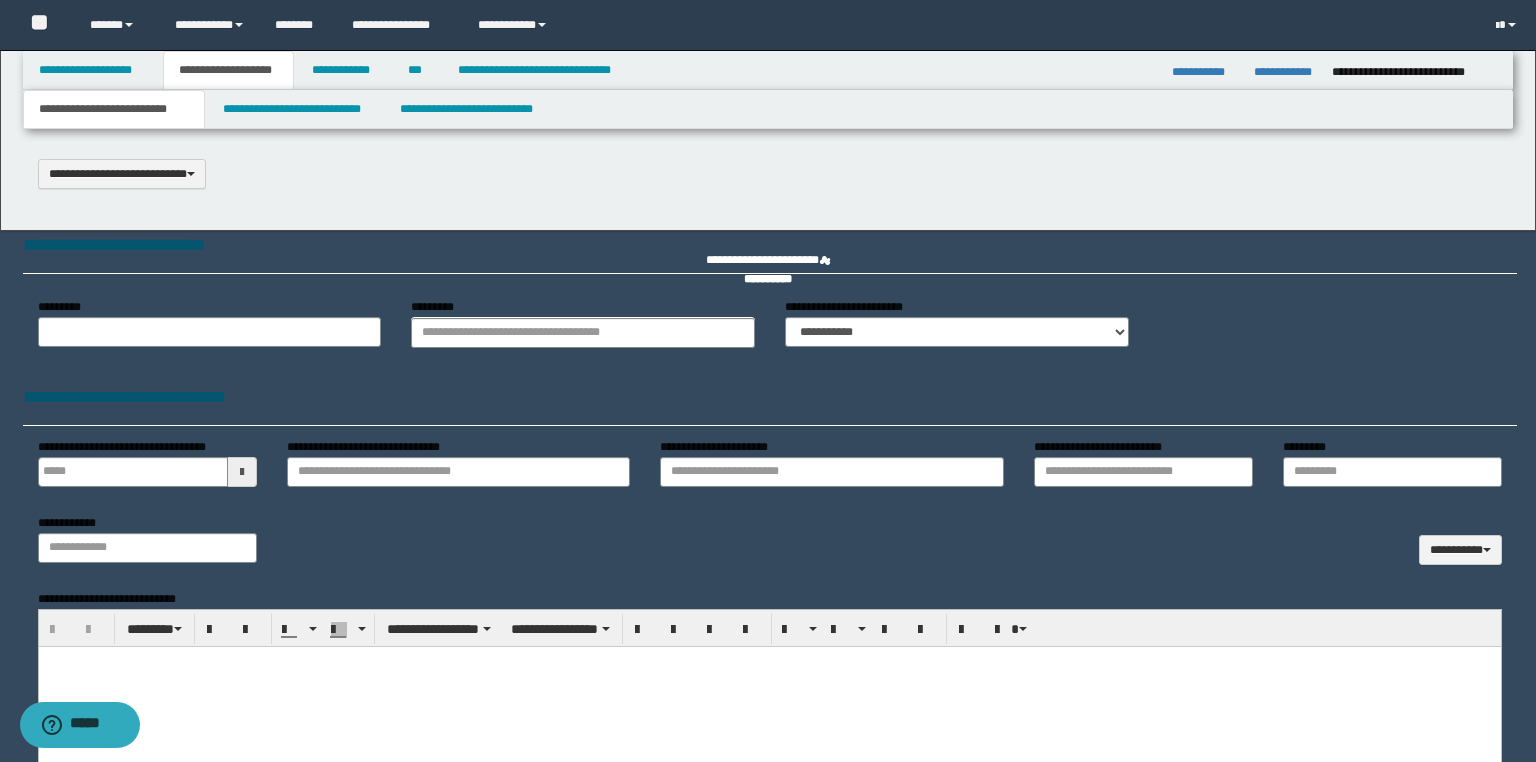 type on "**********" 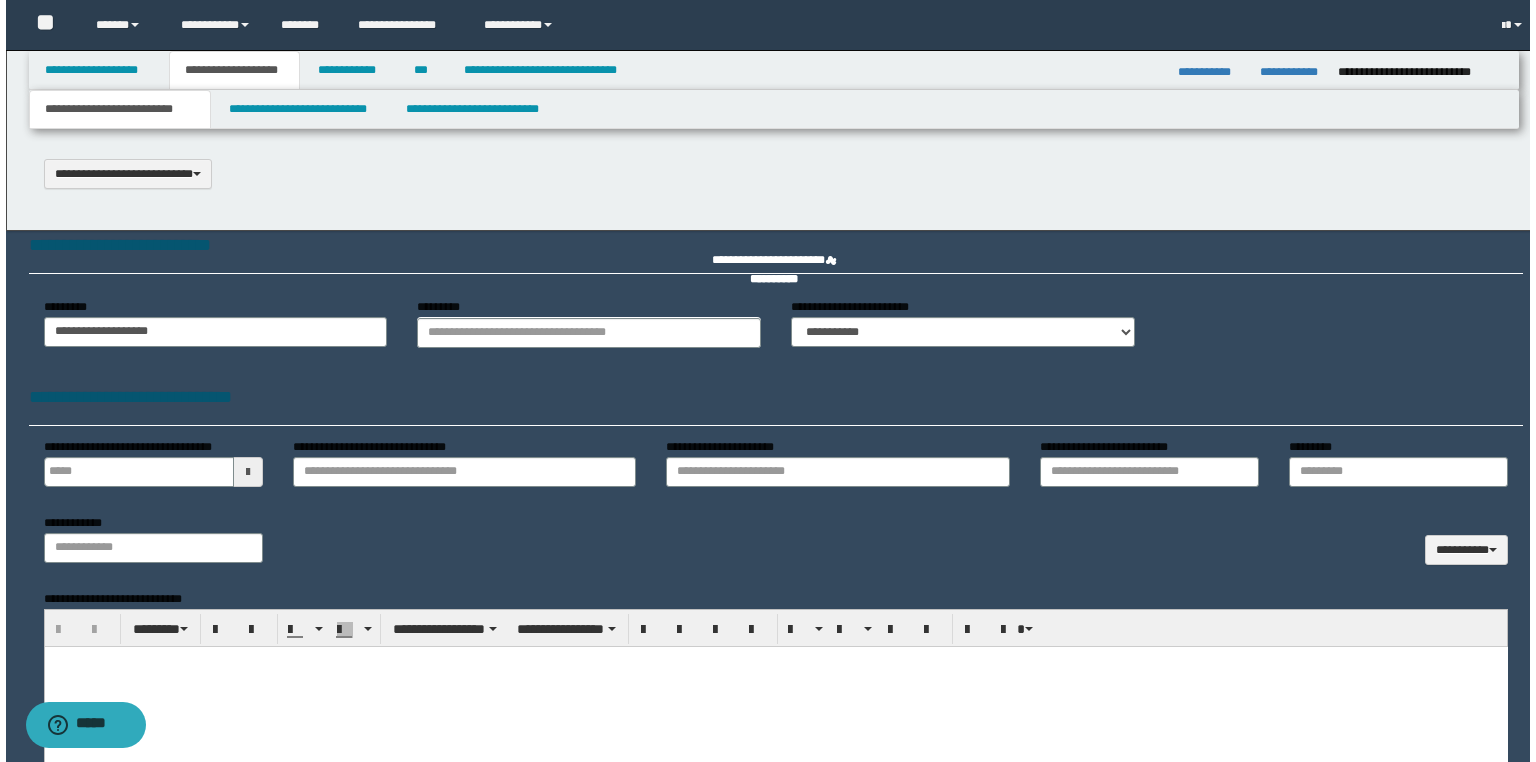 scroll, scrollTop: 0, scrollLeft: 0, axis: both 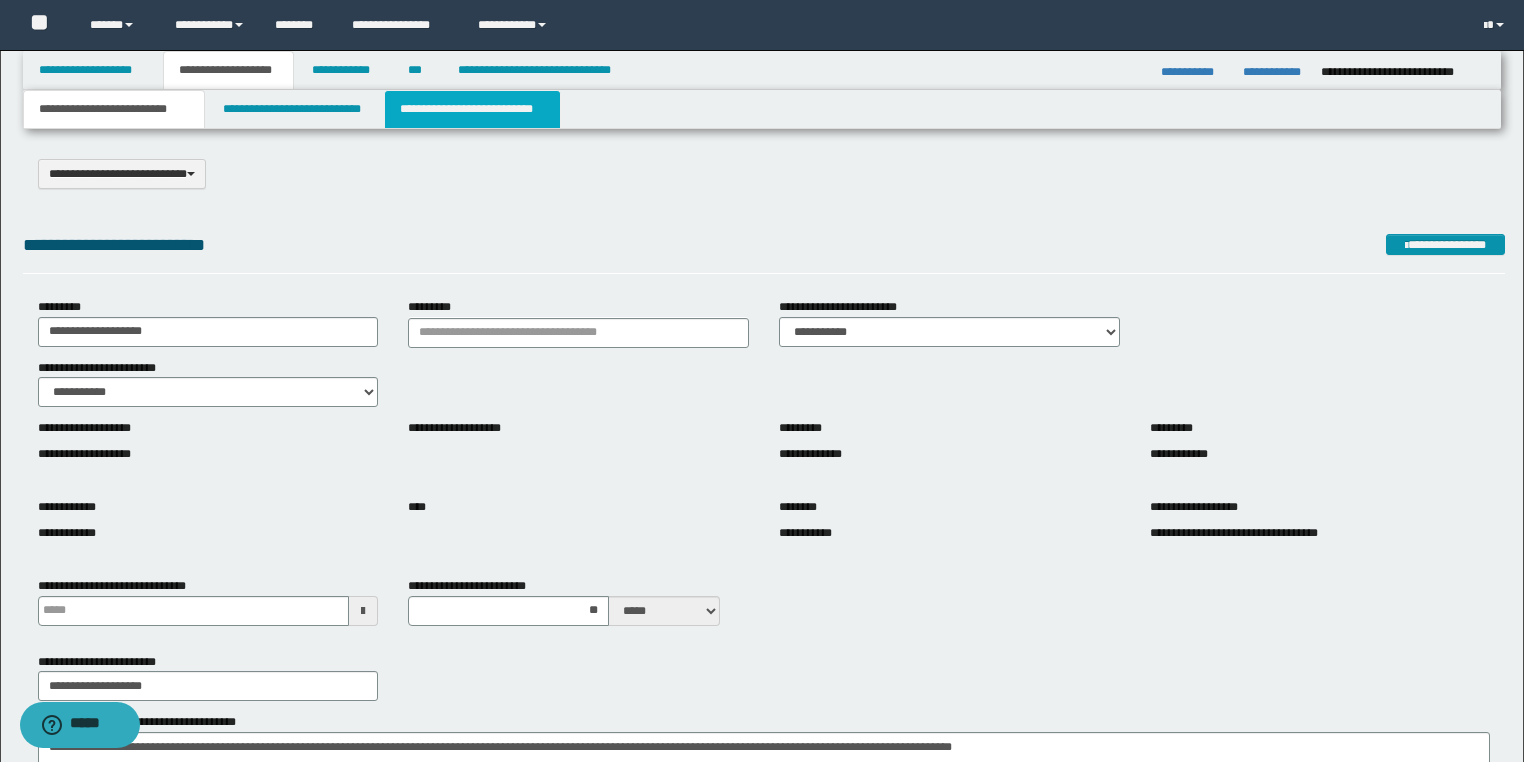 click on "**********" at bounding box center [472, 109] 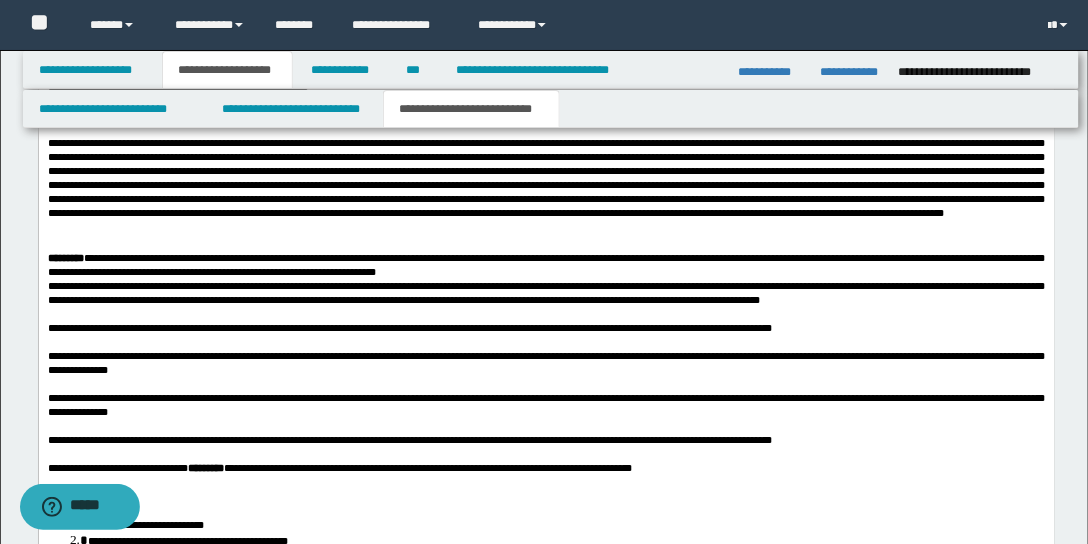 scroll, scrollTop: 4369, scrollLeft: 0, axis: vertical 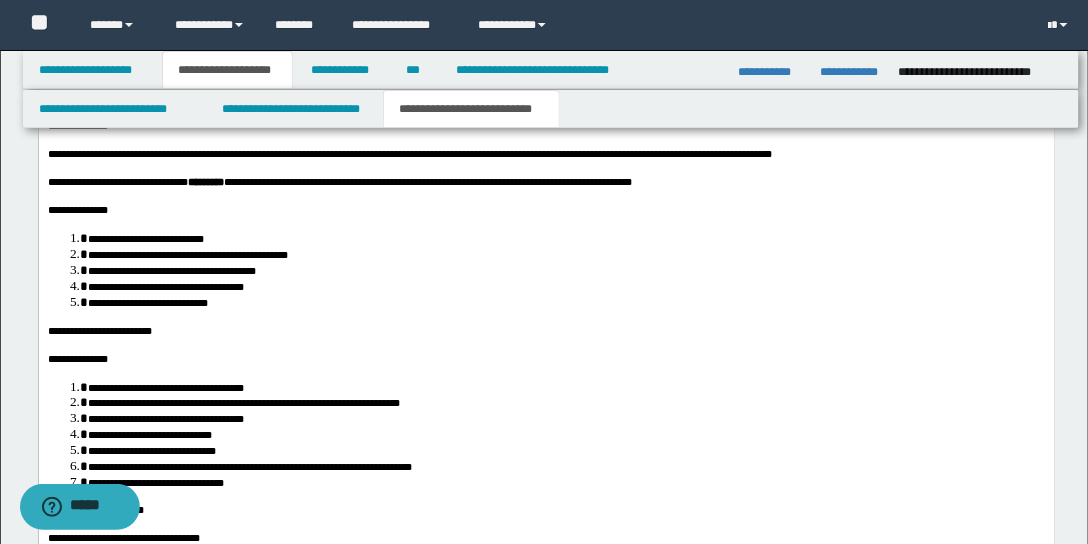 click on "**********" at bounding box center (546, -20) 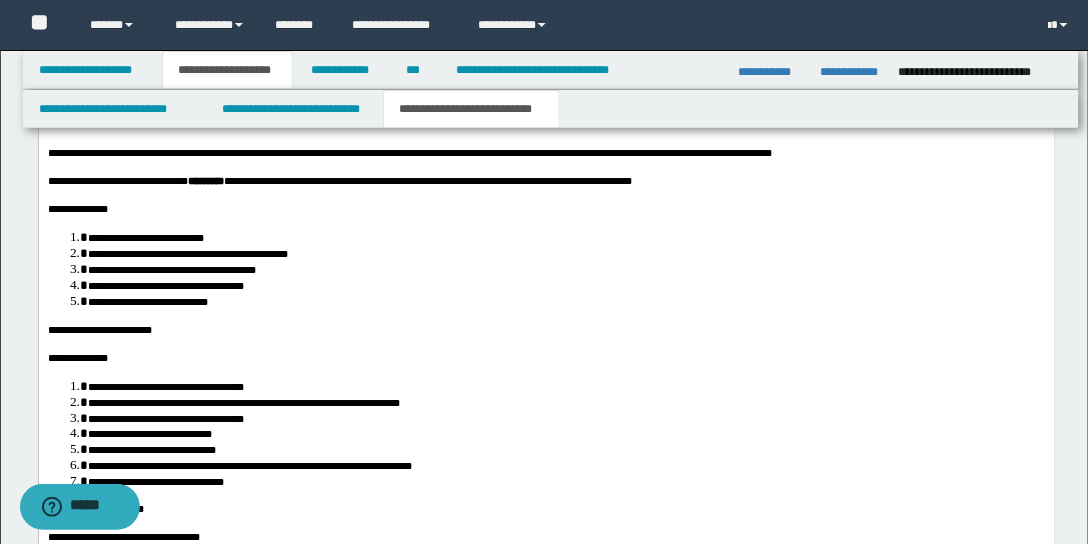 type 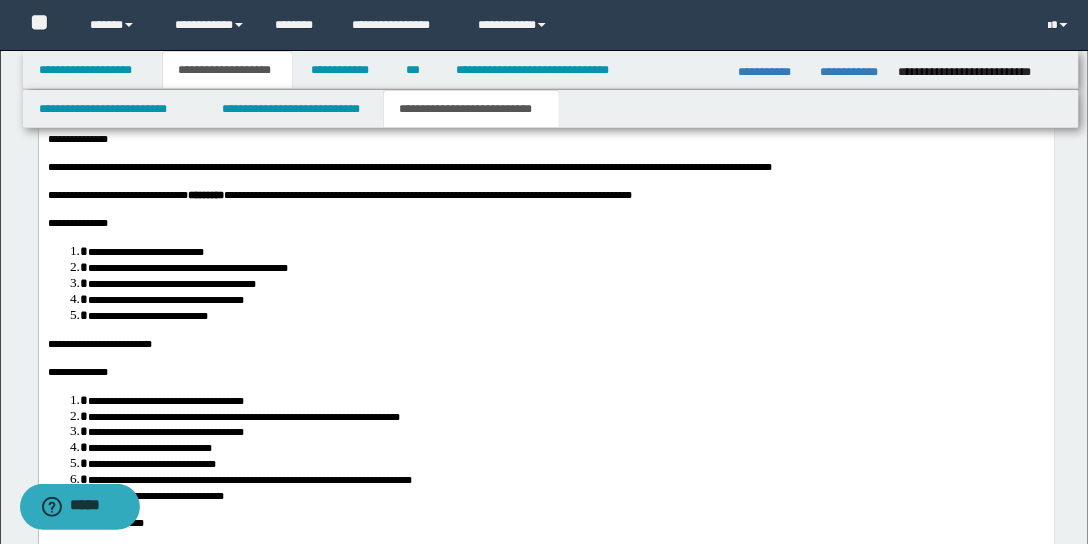 click at bounding box center [546, 70] 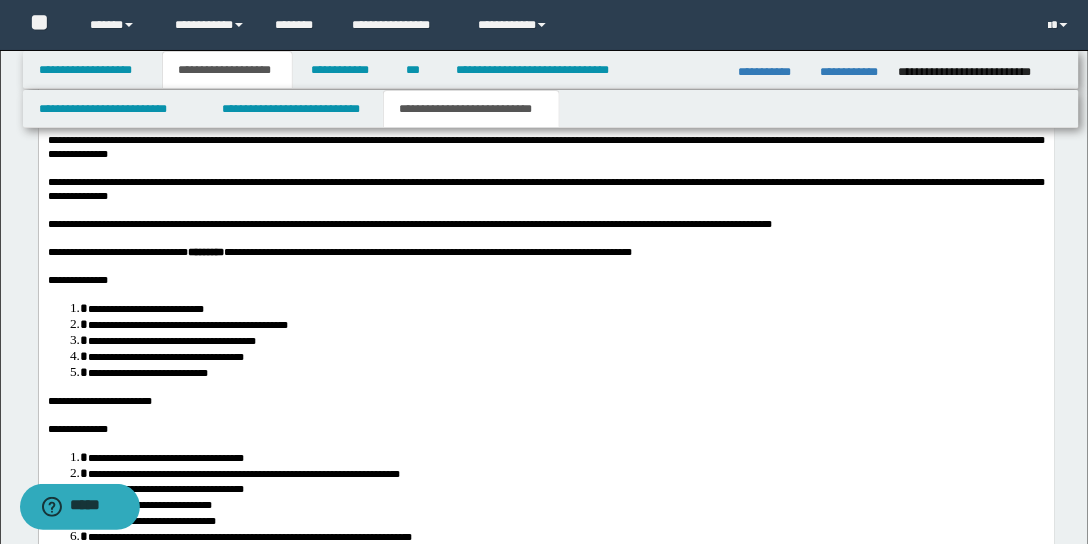 scroll, scrollTop: 4224, scrollLeft: 0, axis: vertical 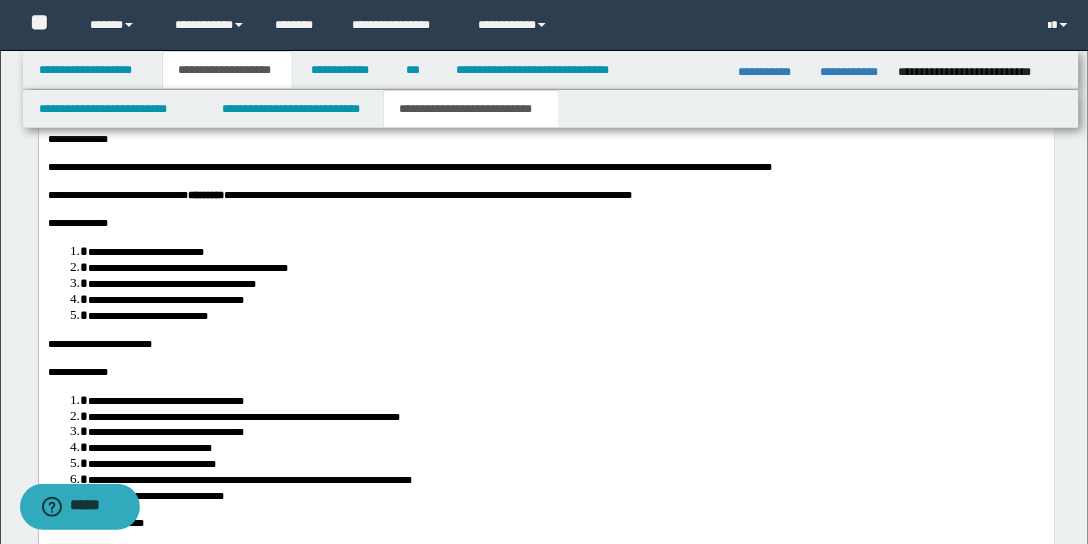 click on "**********" at bounding box center [546, 21] 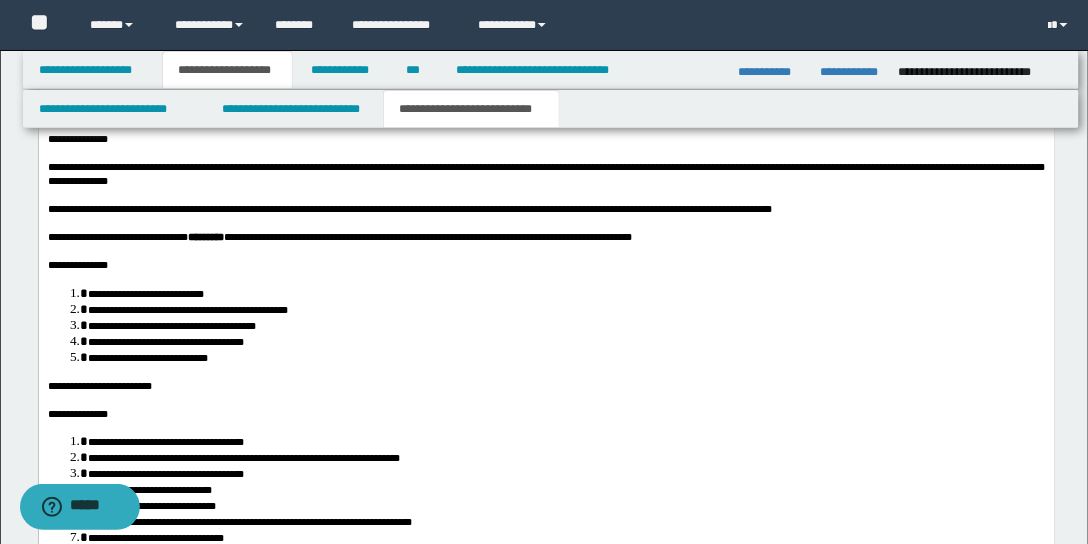 click on "**********" at bounding box center (546, 14) 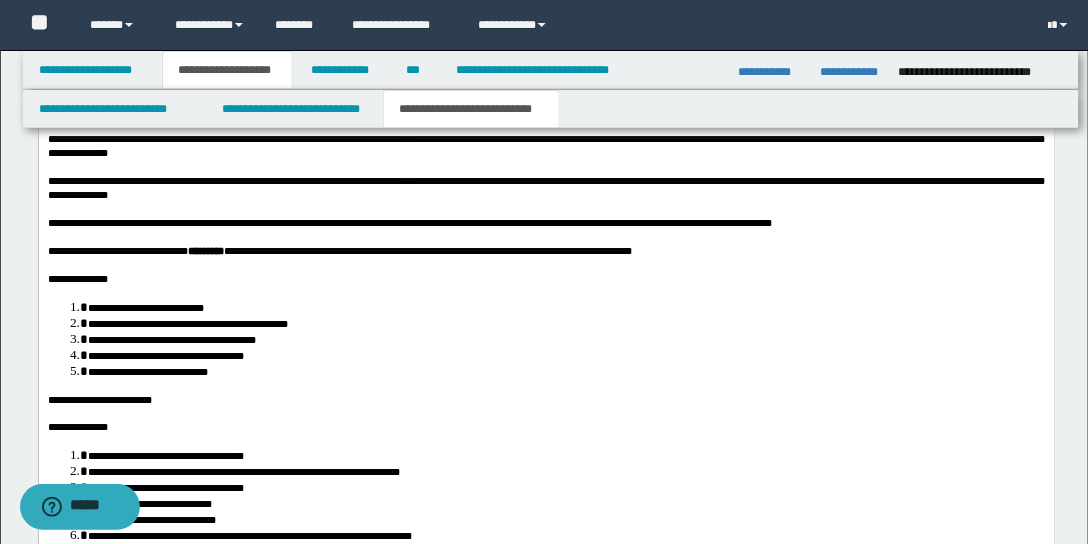 click on "**********" at bounding box center [546, 21] 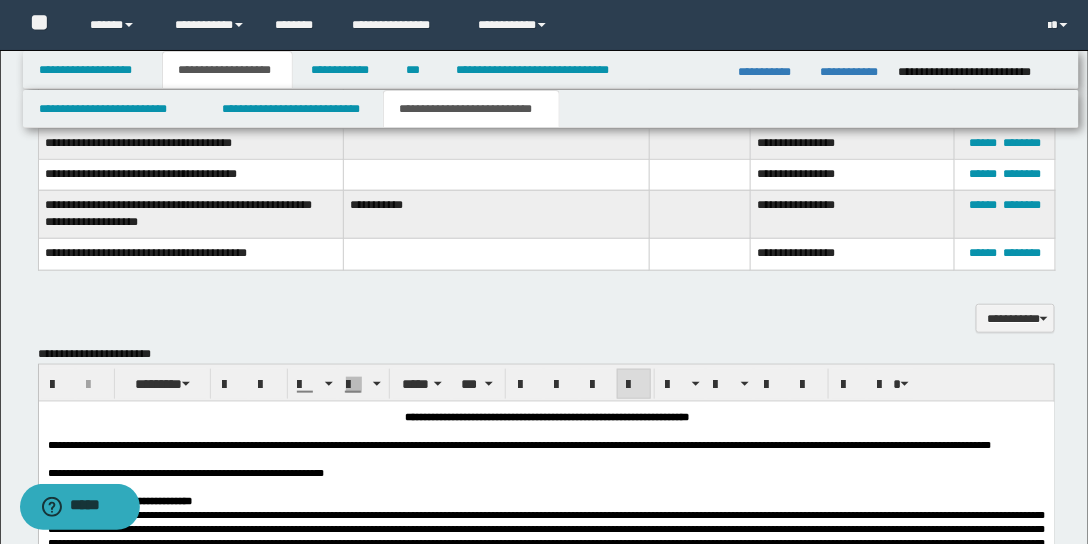 scroll, scrollTop: 2395, scrollLeft: 0, axis: vertical 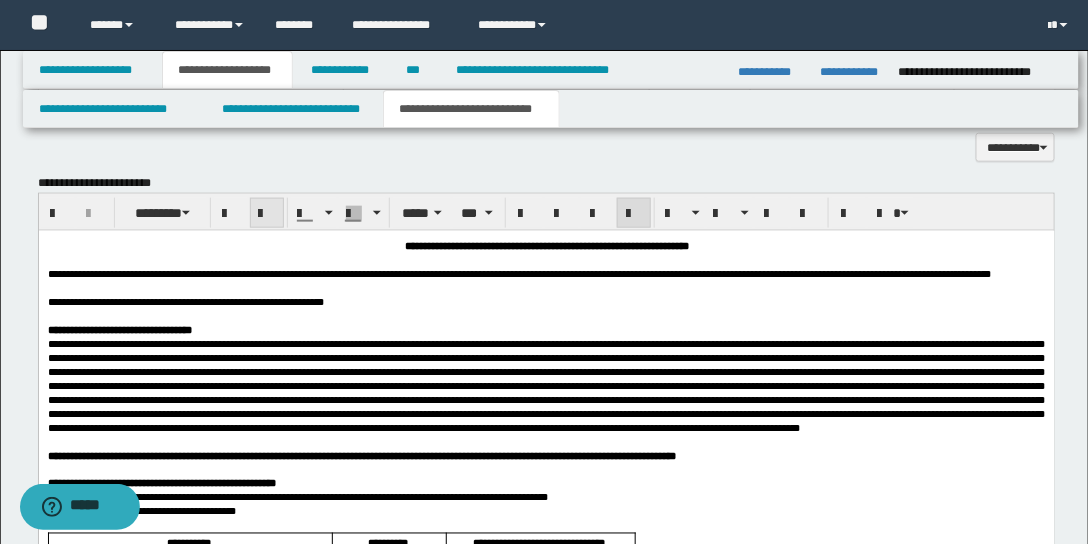 drag, startPoint x: 263, startPoint y: 213, endPoint x: 293, endPoint y: 24, distance: 191.36613 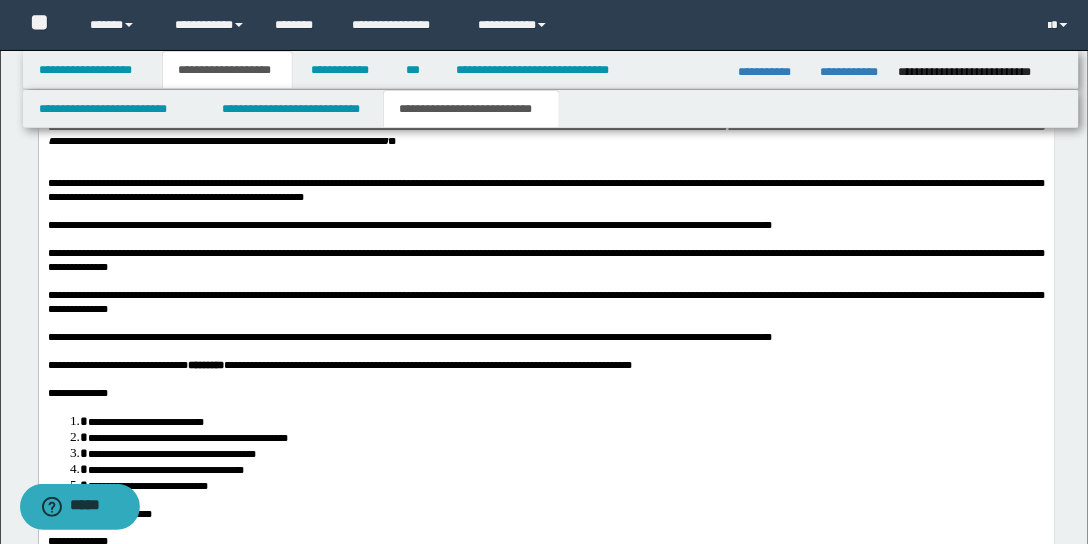 scroll, scrollTop: 4338, scrollLeft: 0, axis: vertical 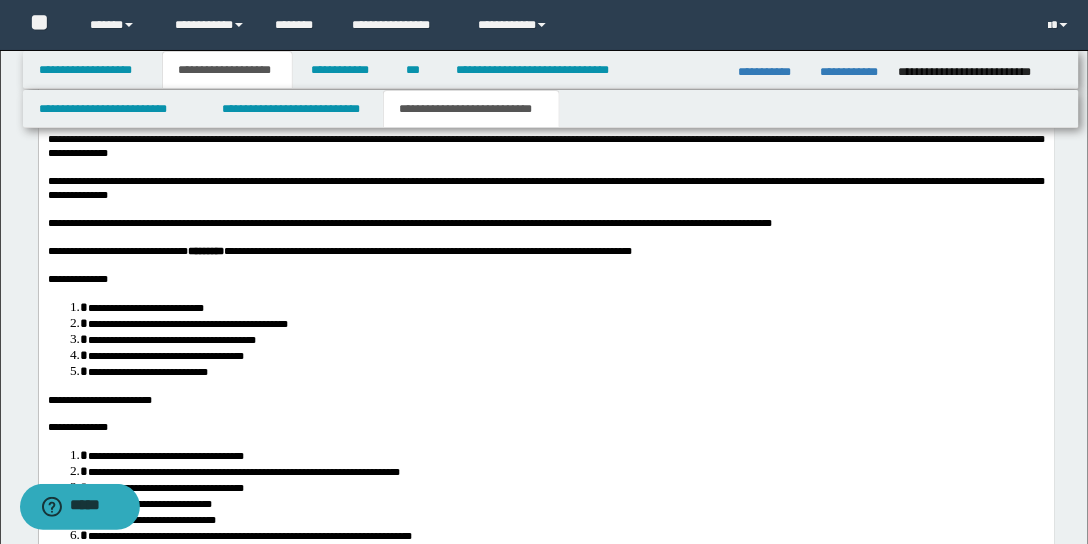 click at bounding box center (546, 56) 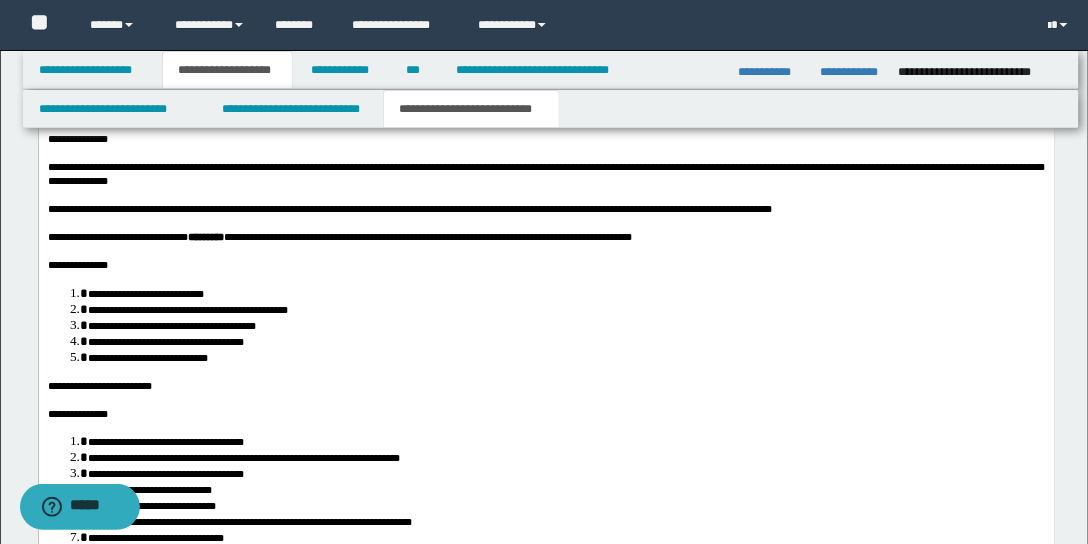 click on "**********" at bounding box center [546, 63] 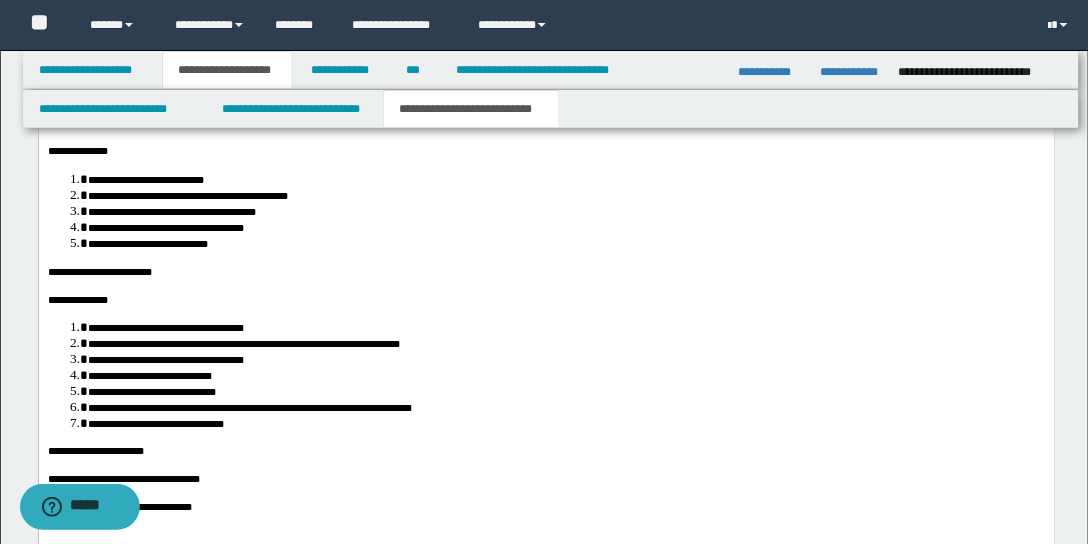 scroll, scrollTop: 4509, scrollLeft: 0, axis: vertical 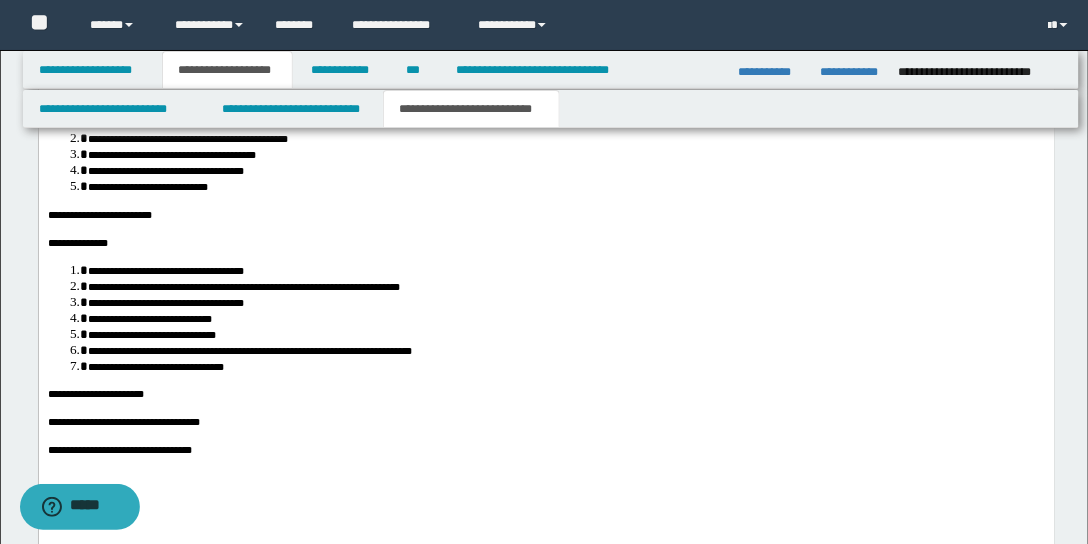 click on "**********" at bounding box center [546, 5] 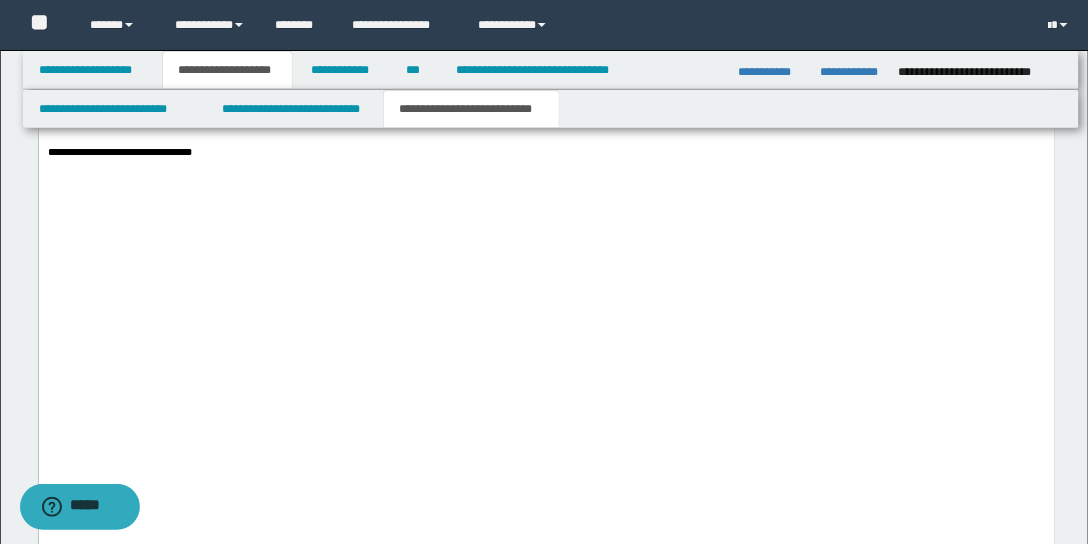 scroll, scrollTop: 4597, scrollLeft: 0, axis: vertical 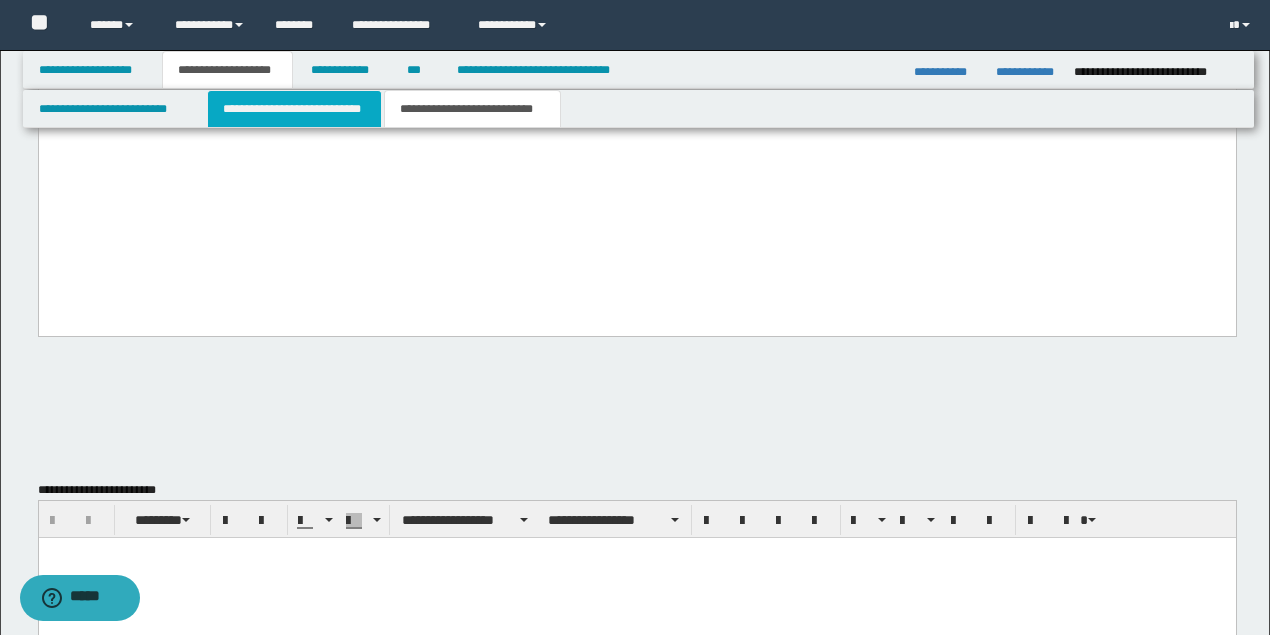 click on "**********" at bounding box center [294, 109] 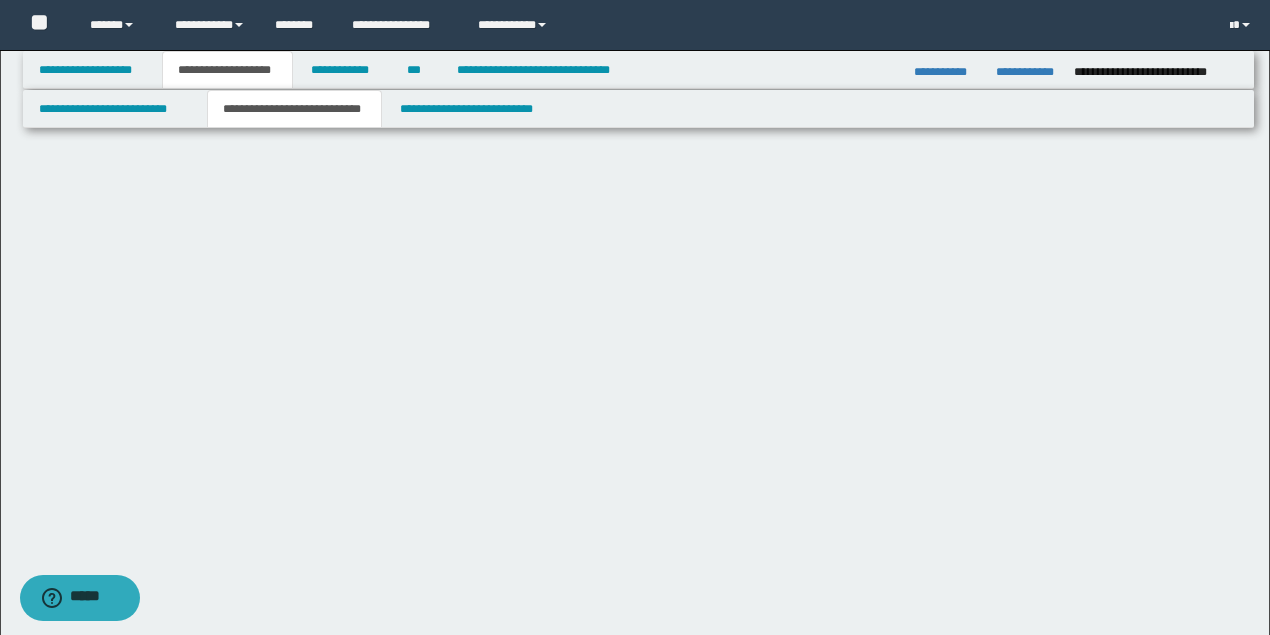 scroll, scrollTop: 0, scrollLeft: 0, axis: both 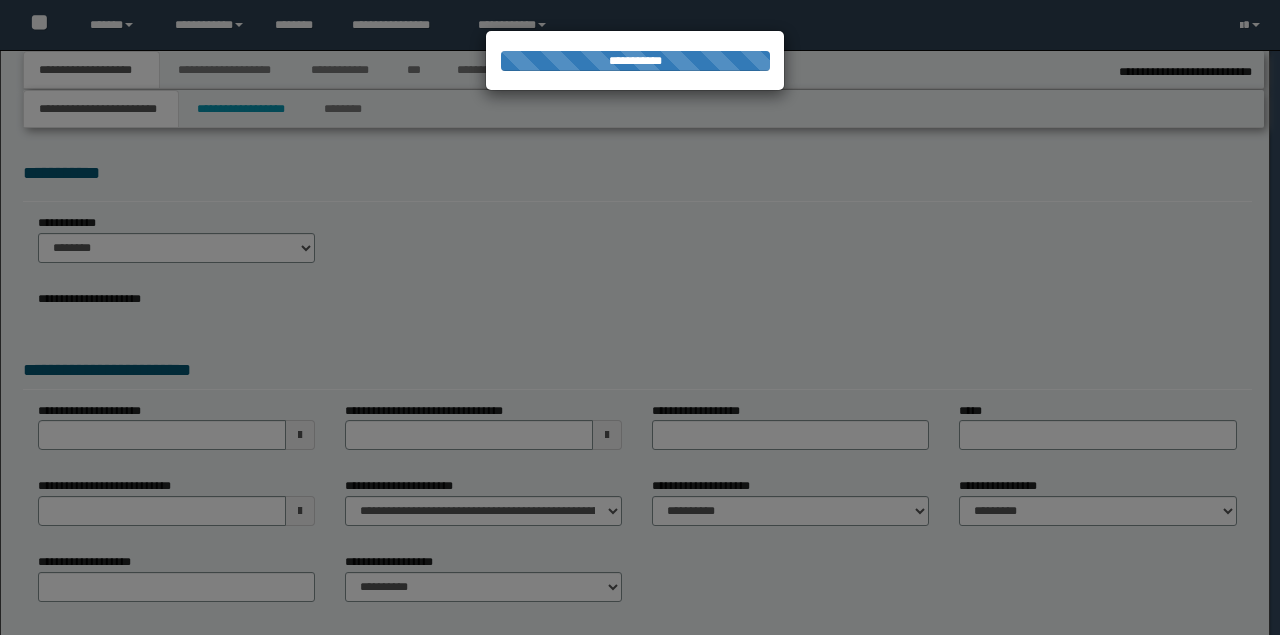 select on "*" 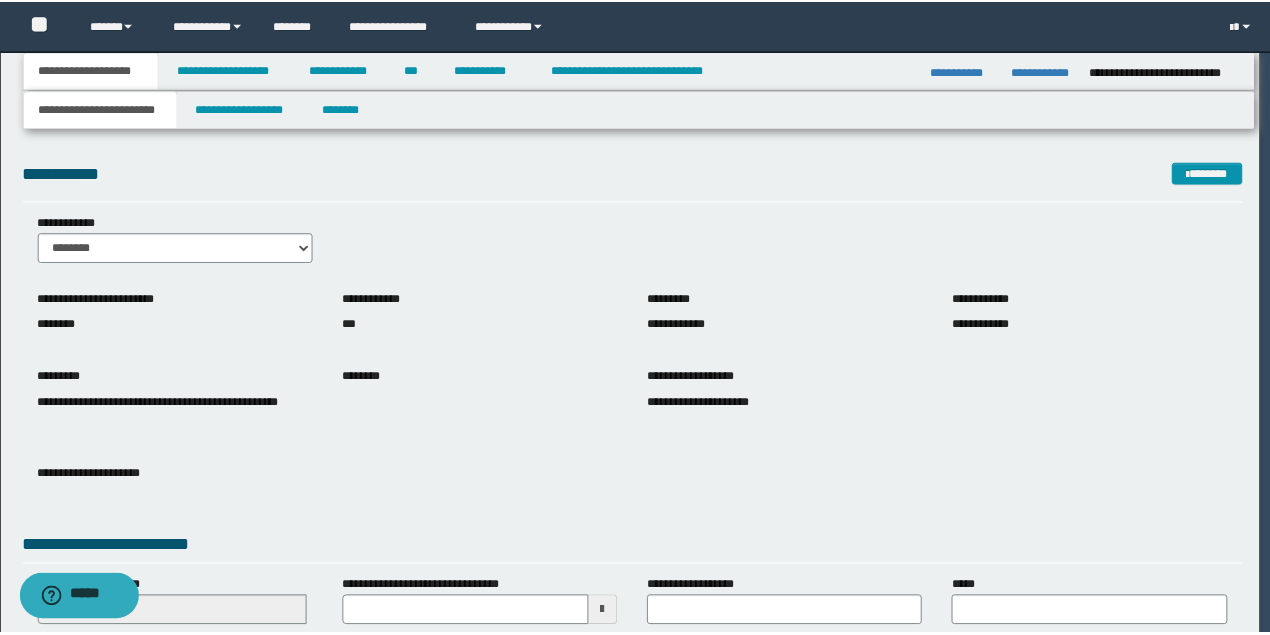 scroll, scrollTop: 0, scrollLeft: 0, axis: both 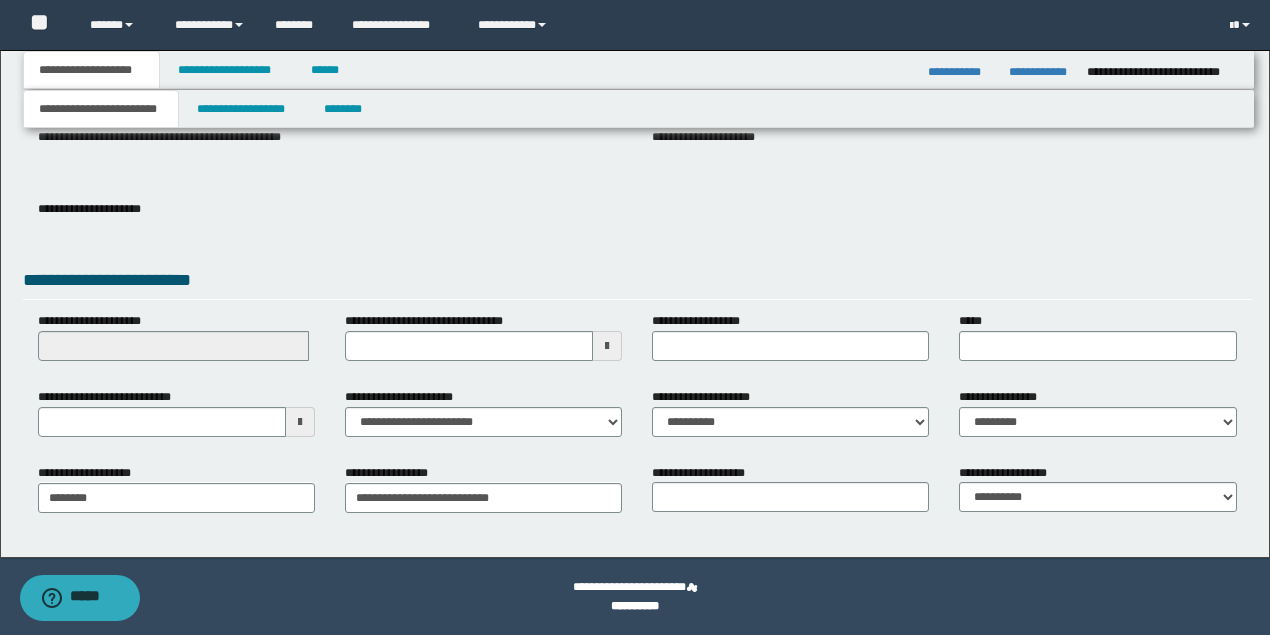 click at bounding box center [300, 422] 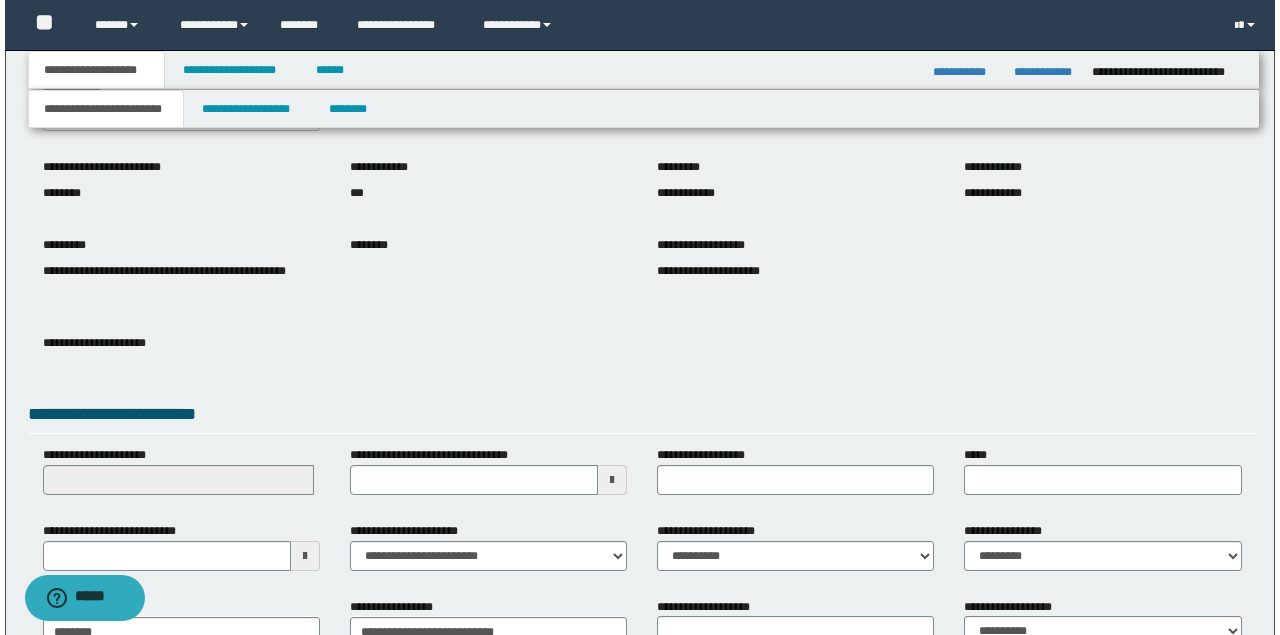 scroll, scrollTop: 0, scrollLeft: 0, axis: both 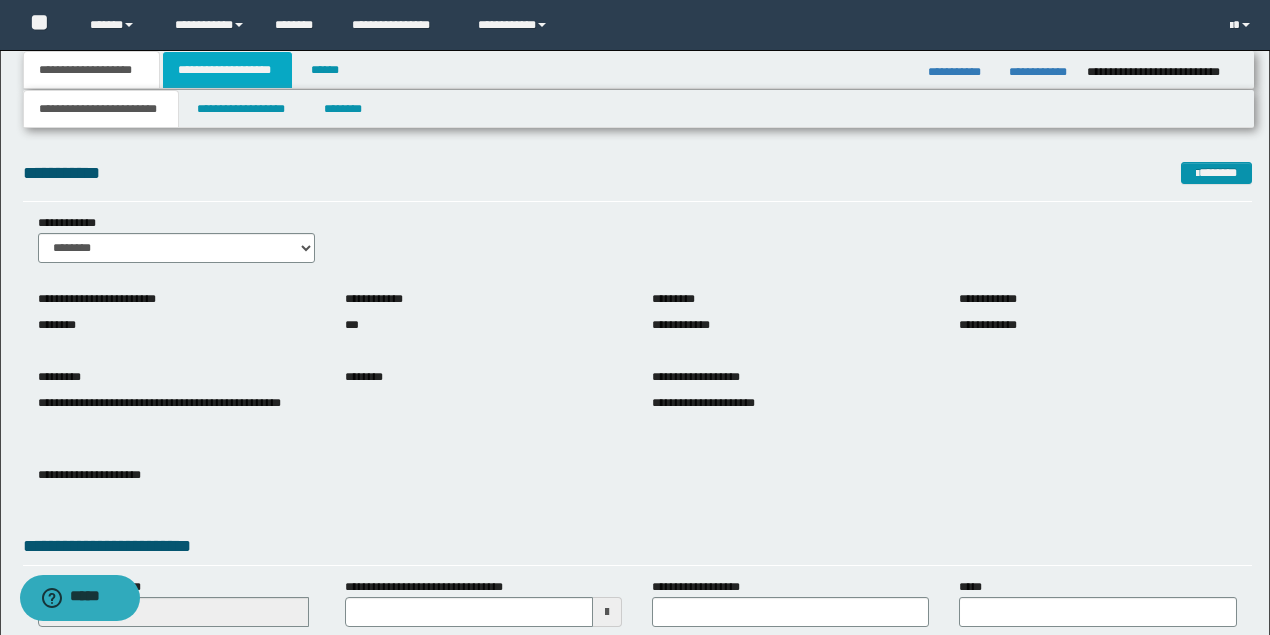click on "**********" at bounding box center (227, 70) 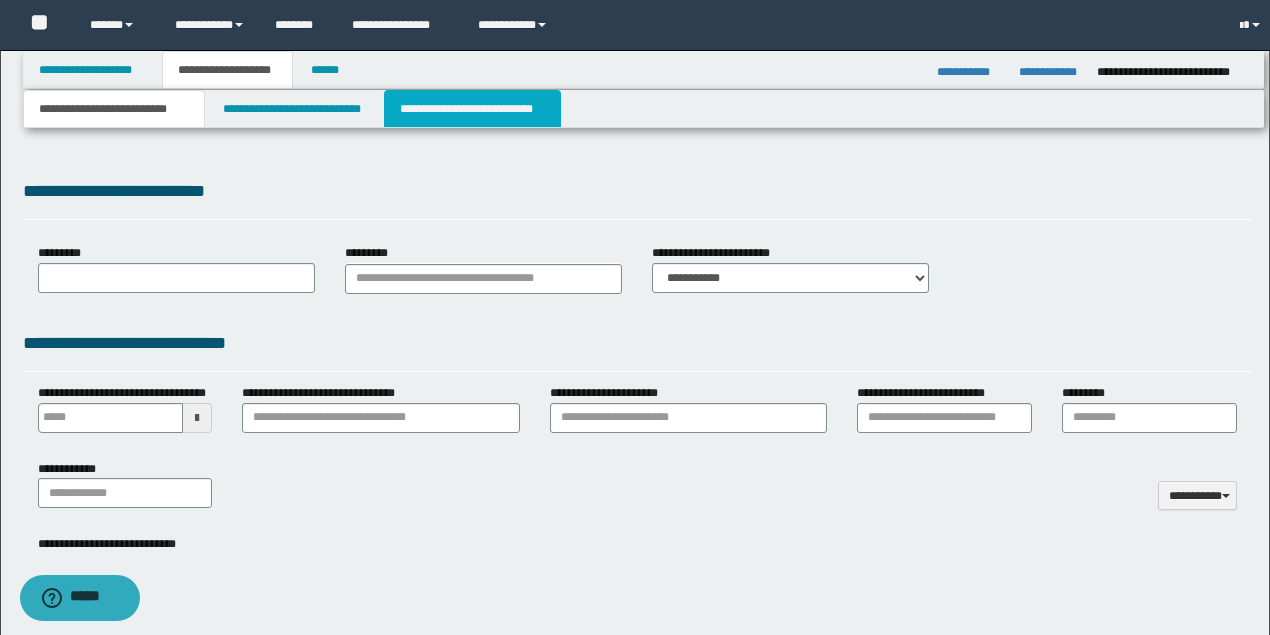 click on "**********" at bounding box center (472, 109) 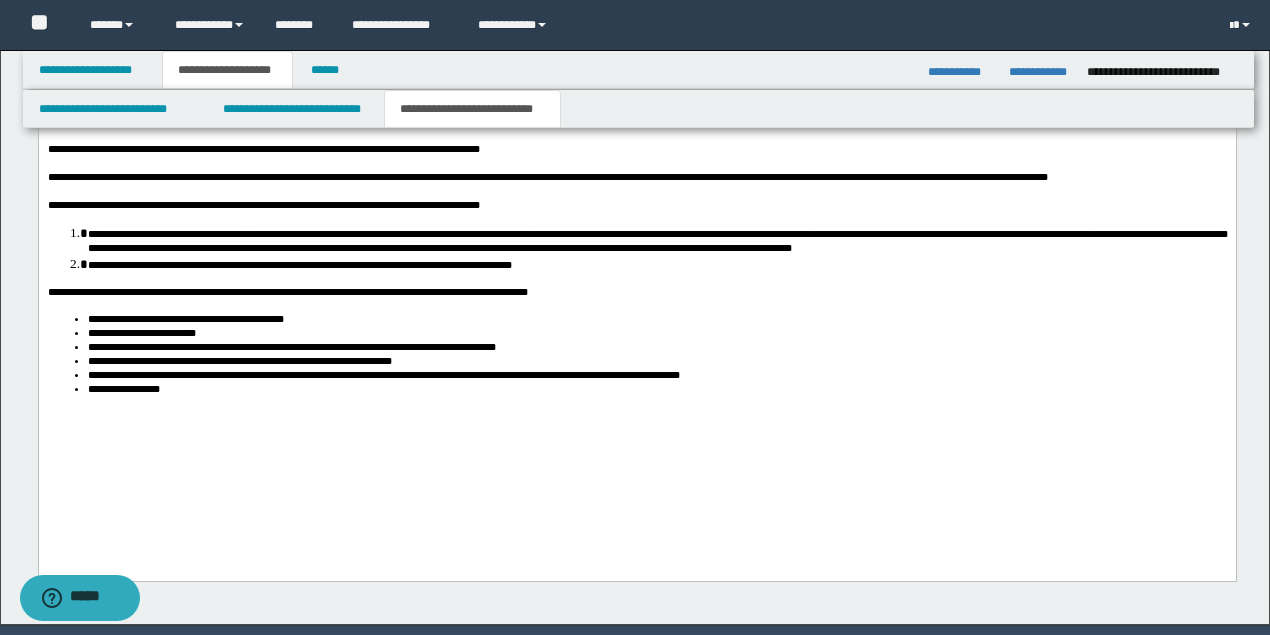 scroll, scrollTop: 2335, scrollLeft: 0, axis: vertical 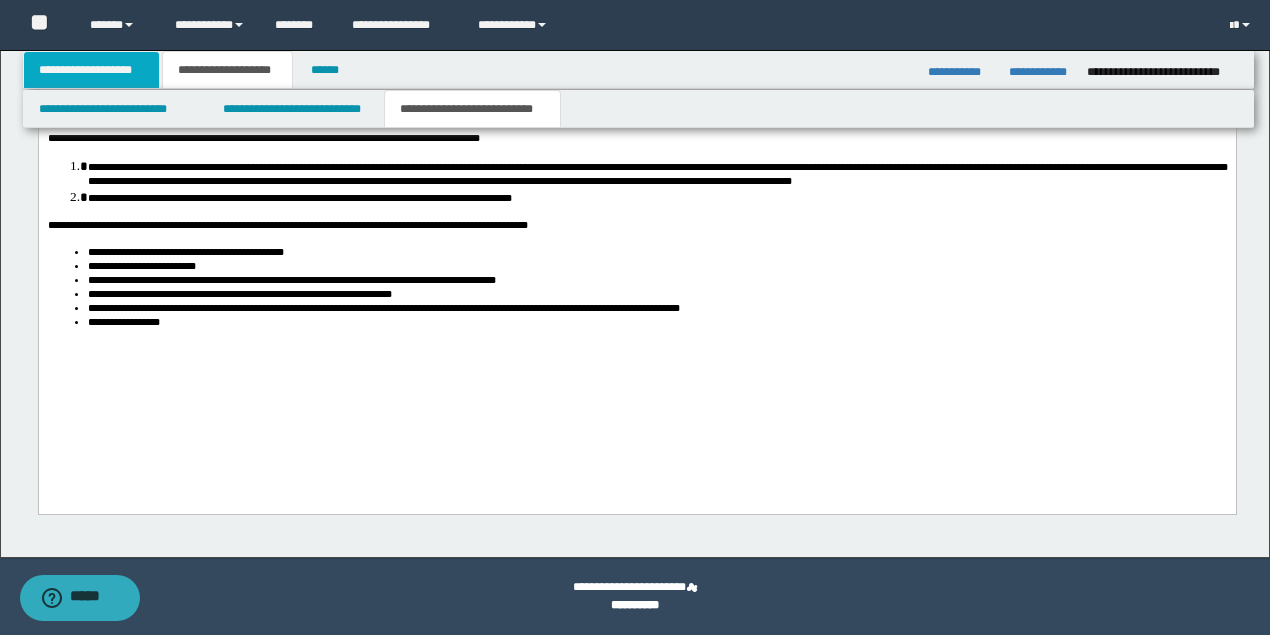 click on "**********" at bounding box center (92, 70) 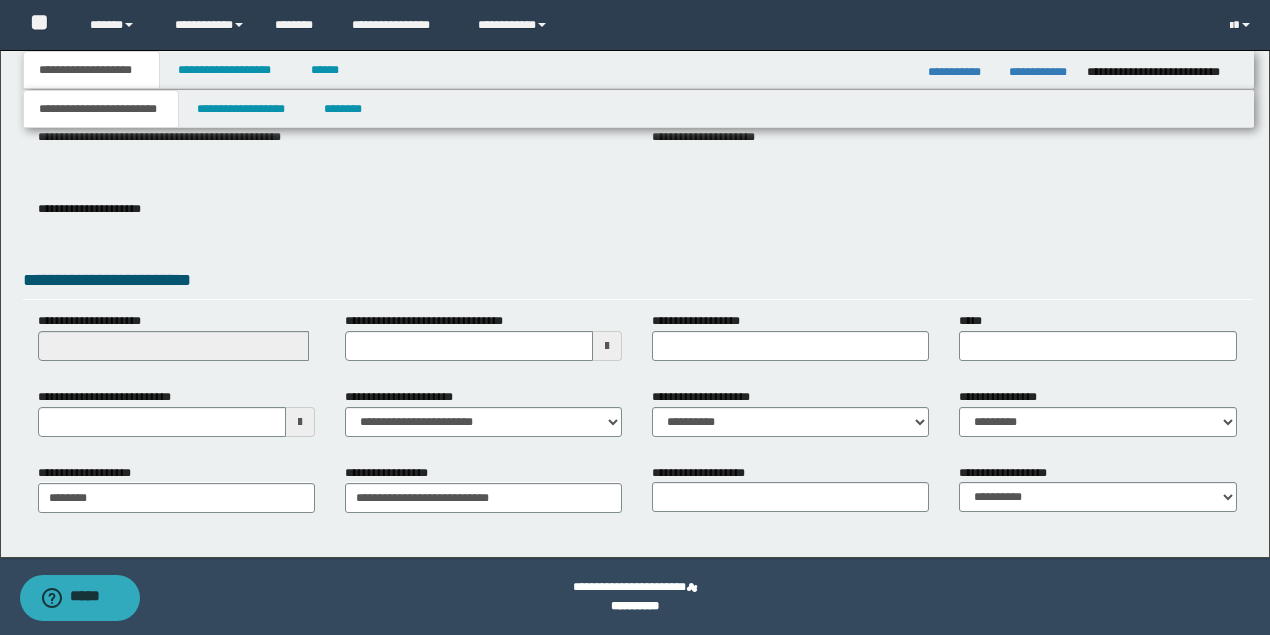 click at bounding box center [300, 422] 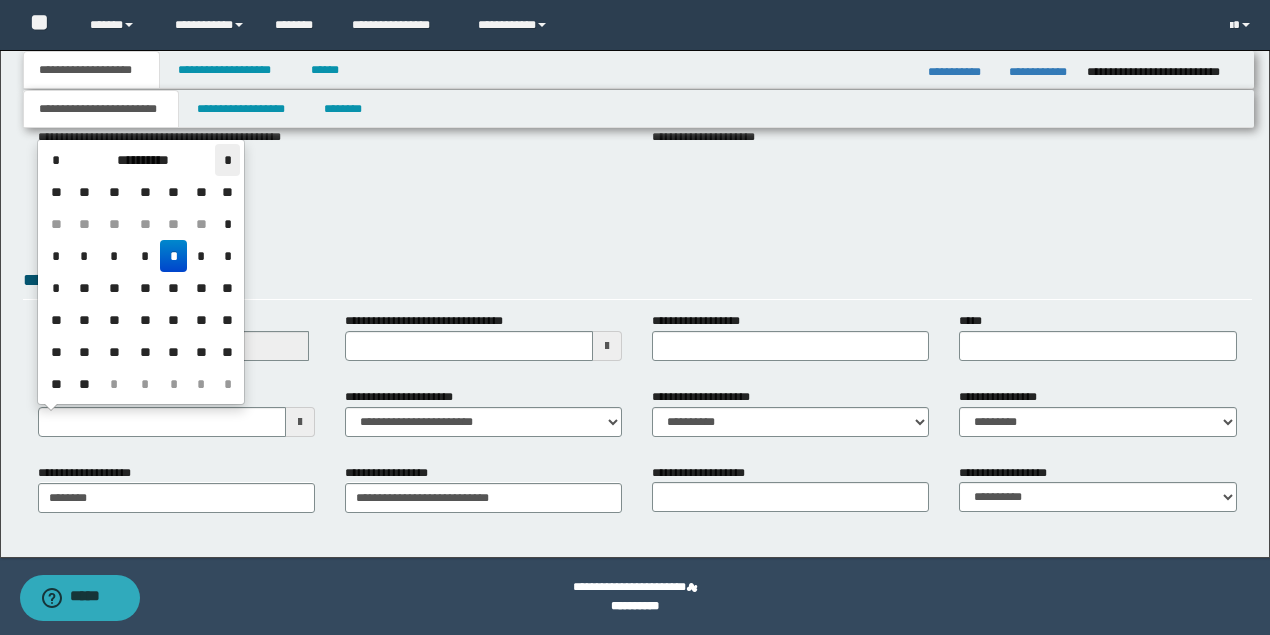 click on "*" at bounding box center [227, 160] 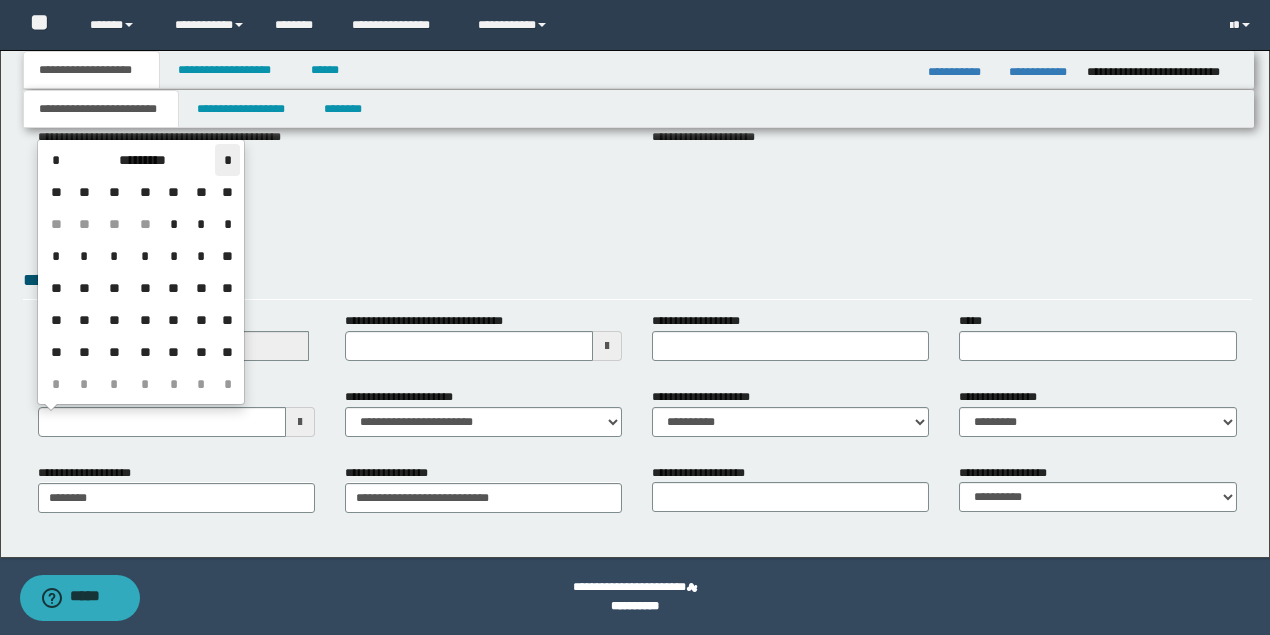 click on "*" at bounding box center [227, 160] 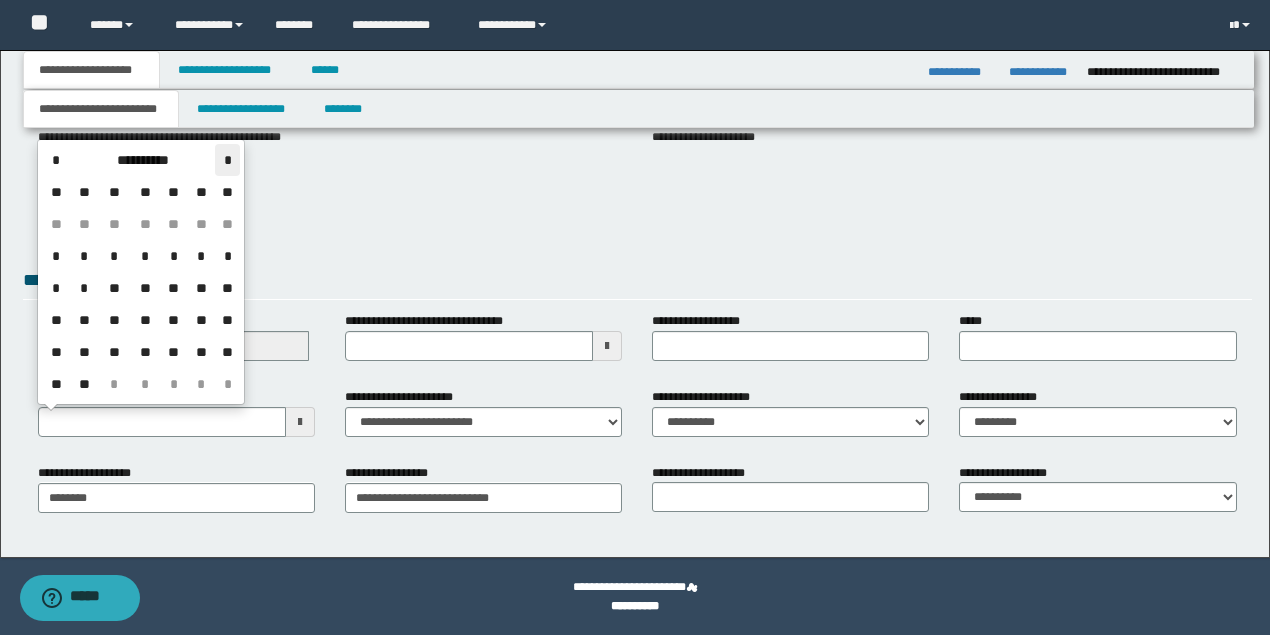 click on "*" at bounding box center [227, 160] 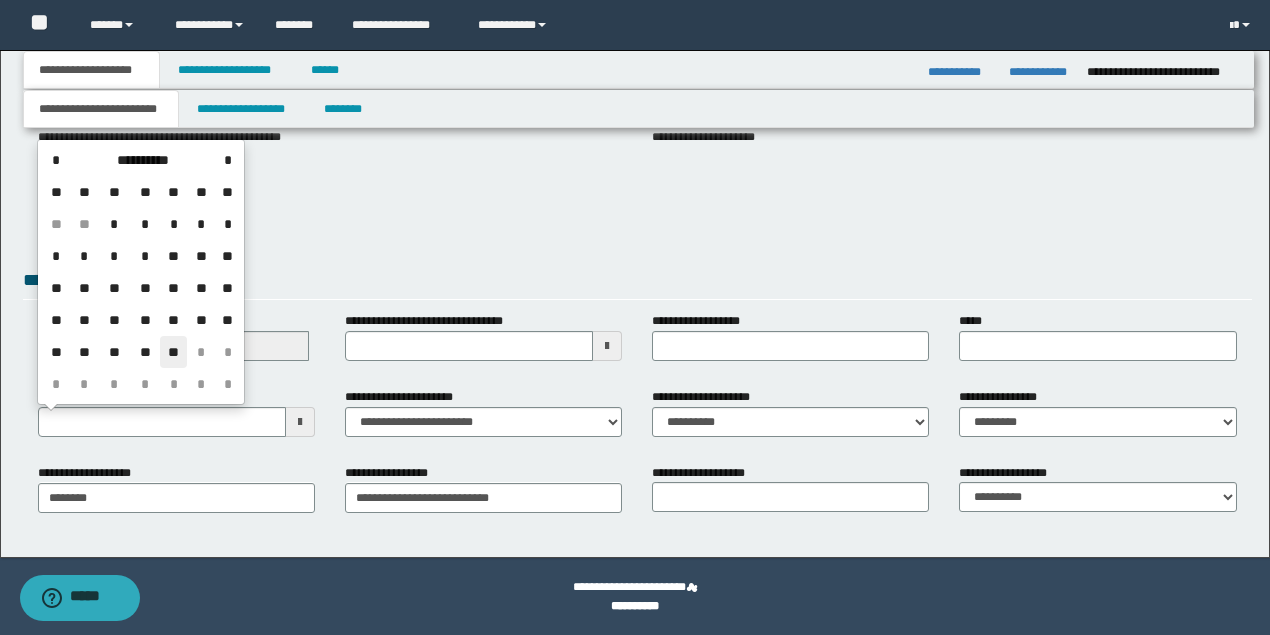 click on "**" at bounding box center (174, 352) 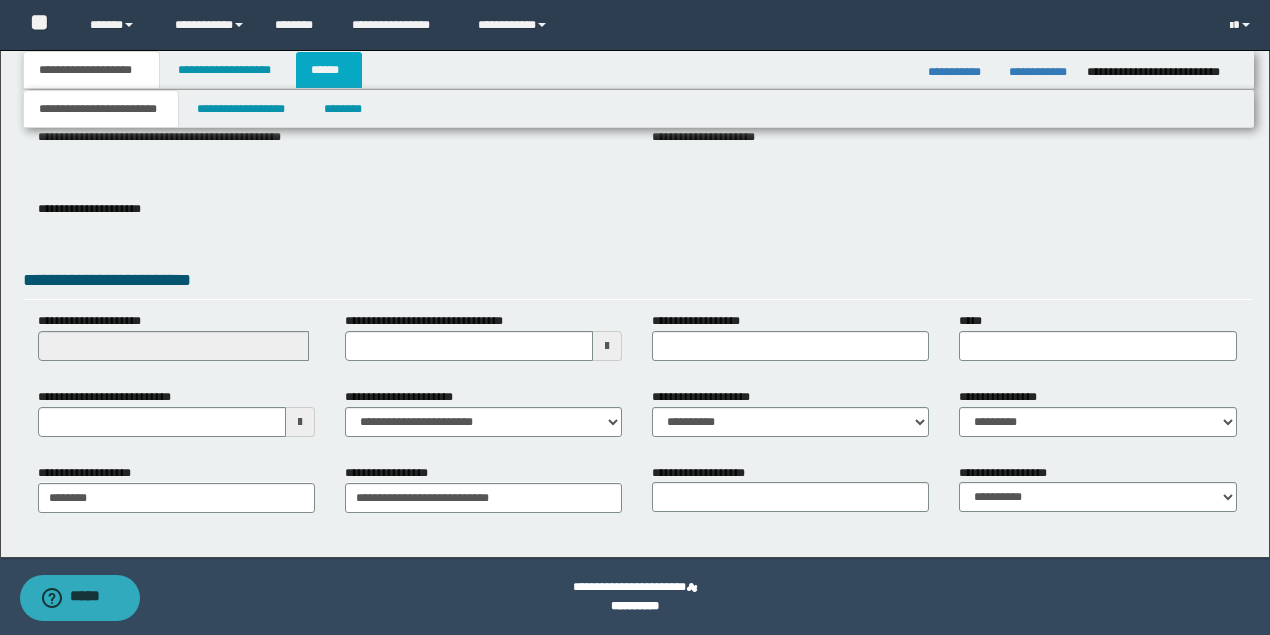 click on "******" at bounding box center [329, 70] 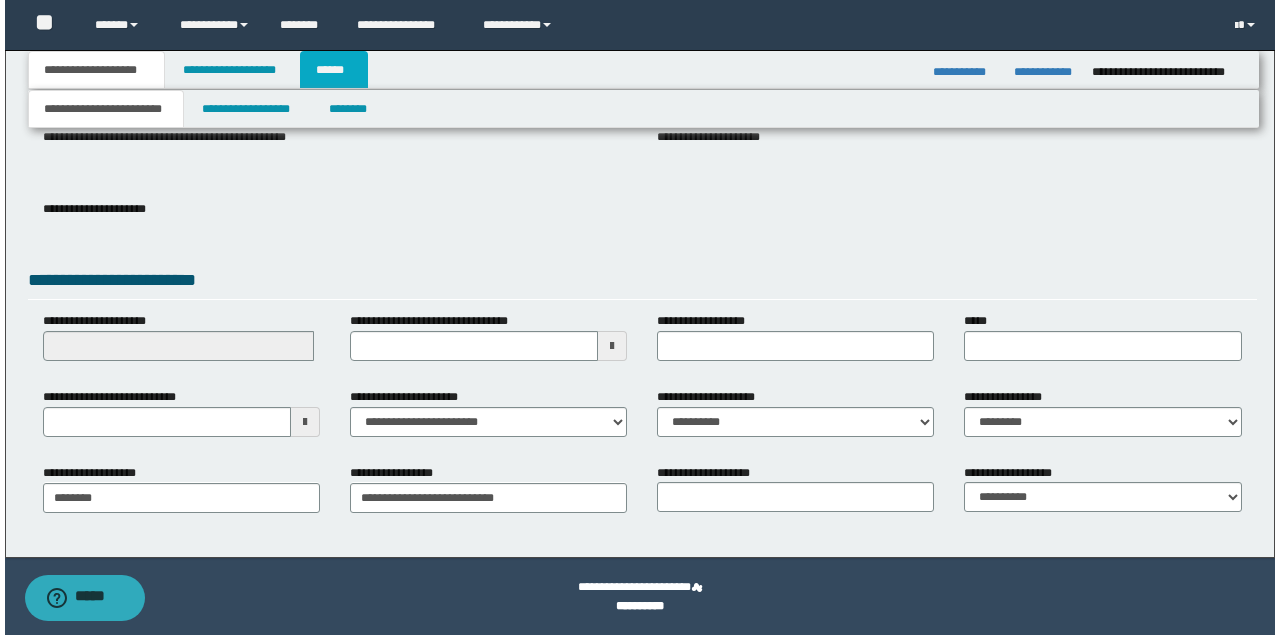 scroll, scrollTop: 0, scrollLeft: 0, axis: both 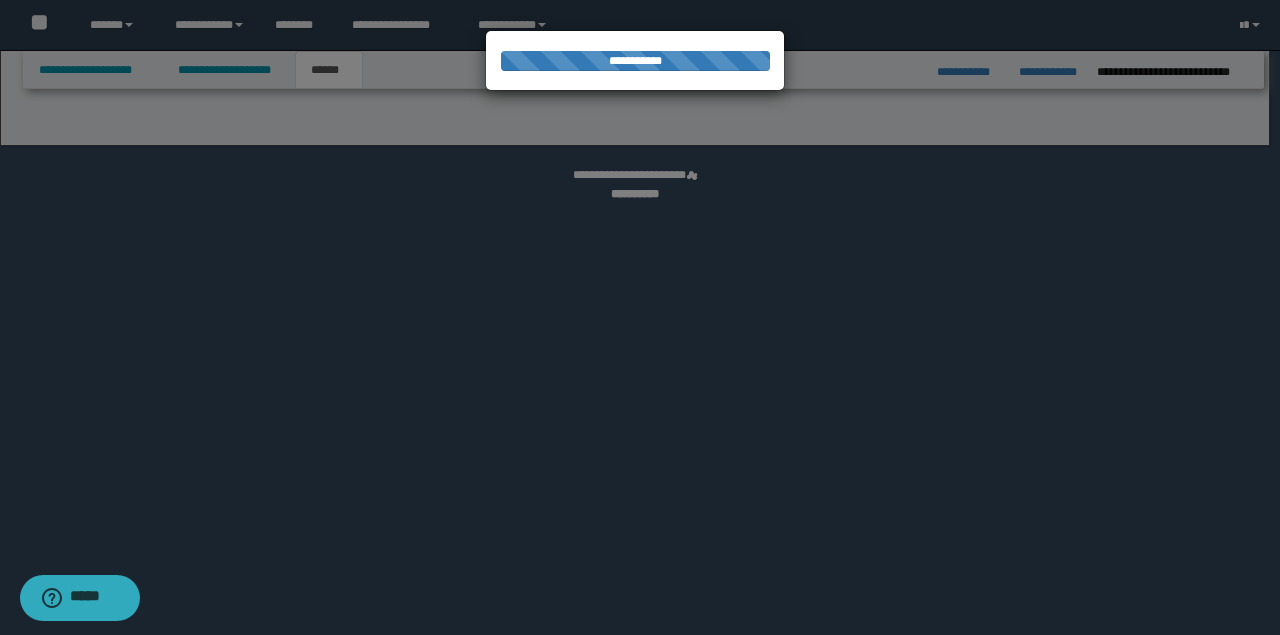 select on "*" 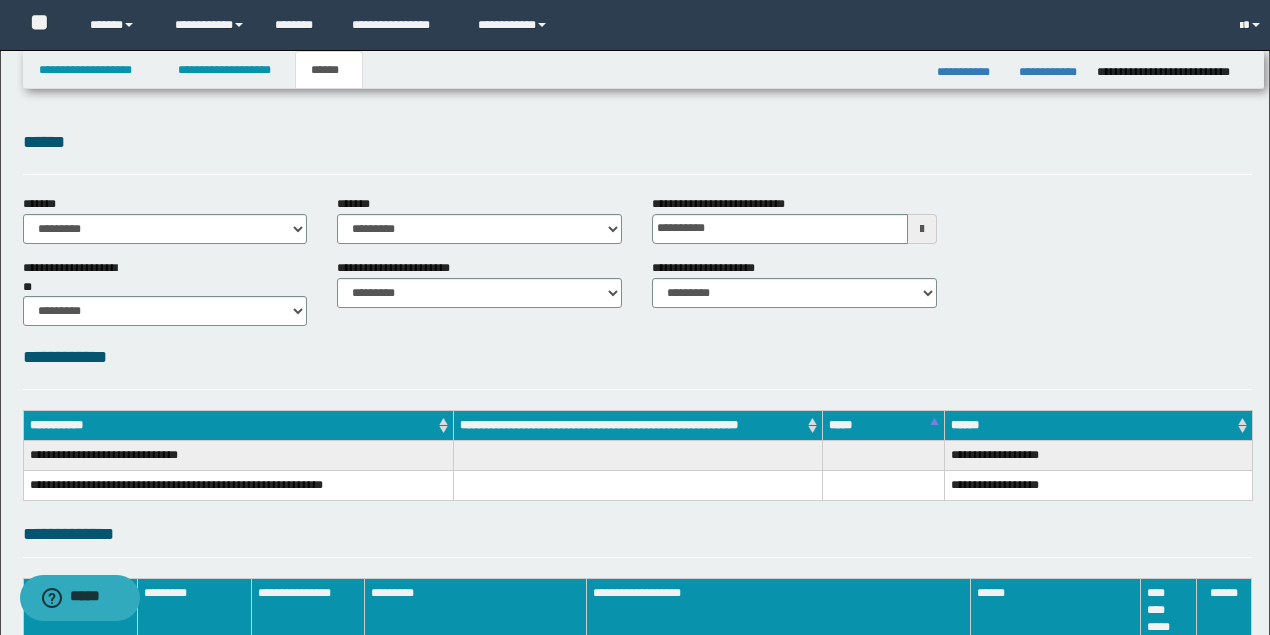 scroll, scrollTop: 256, scrollLeft: 0, axis: vertical 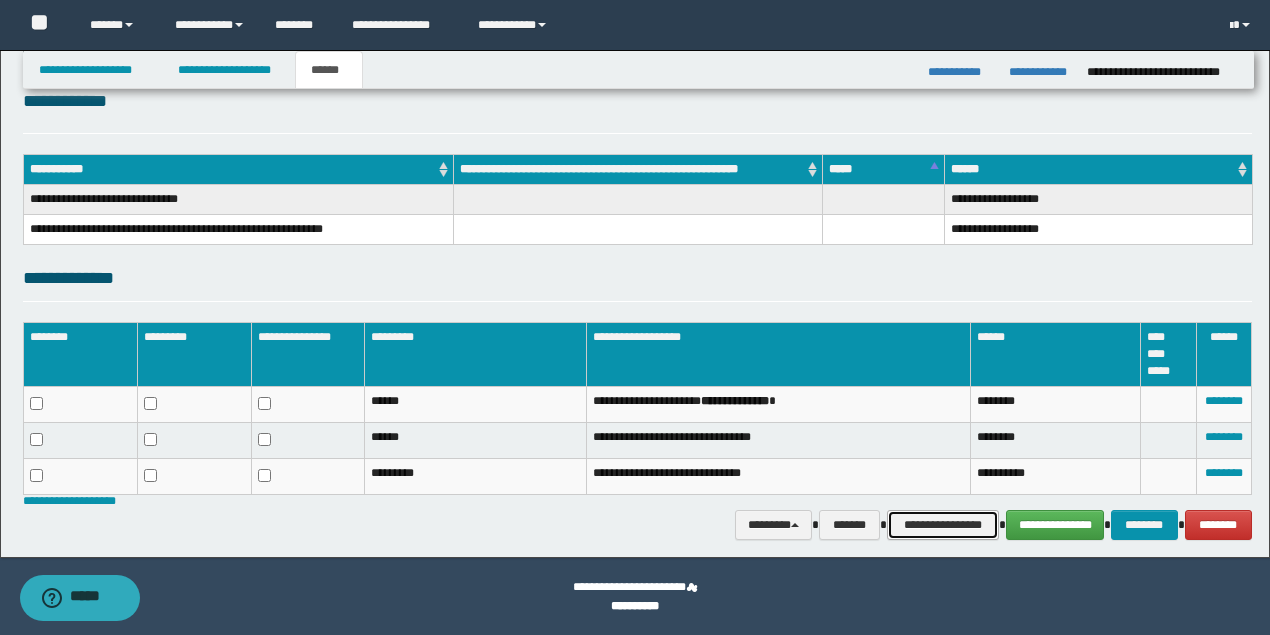 click on "**********" at bounding box center (943, 524) 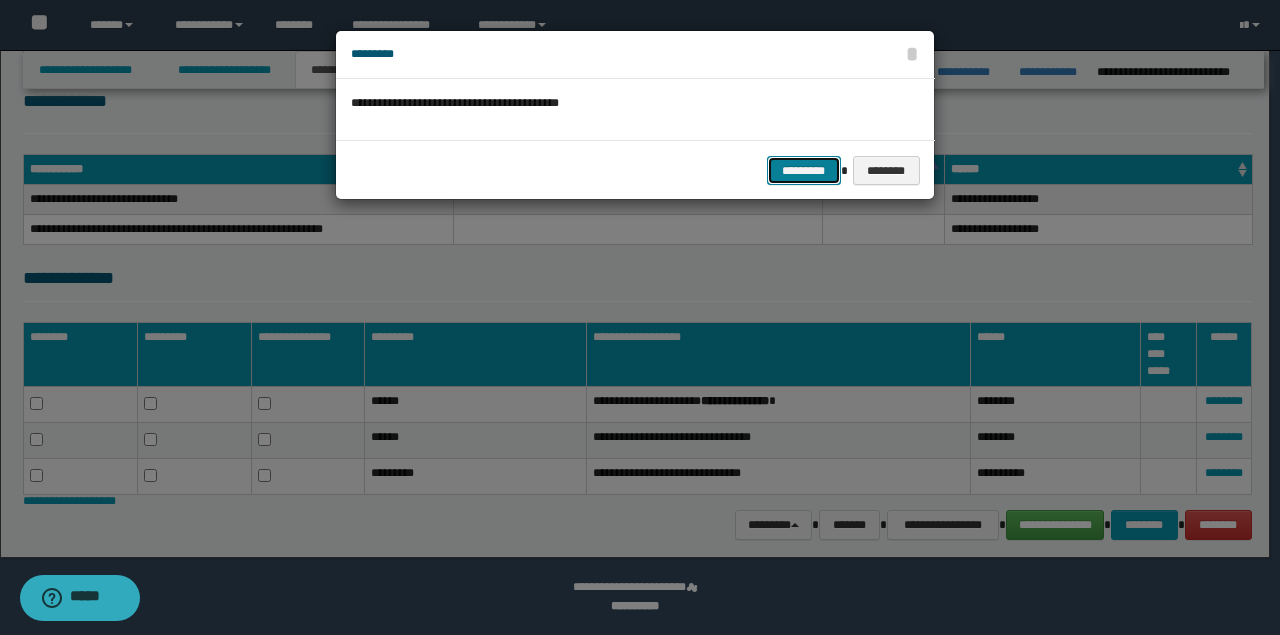 drag, startPoint x: 800, startPoint y: 180, endPoint x: 514, endPoint y: 258, distance: 296.44562 